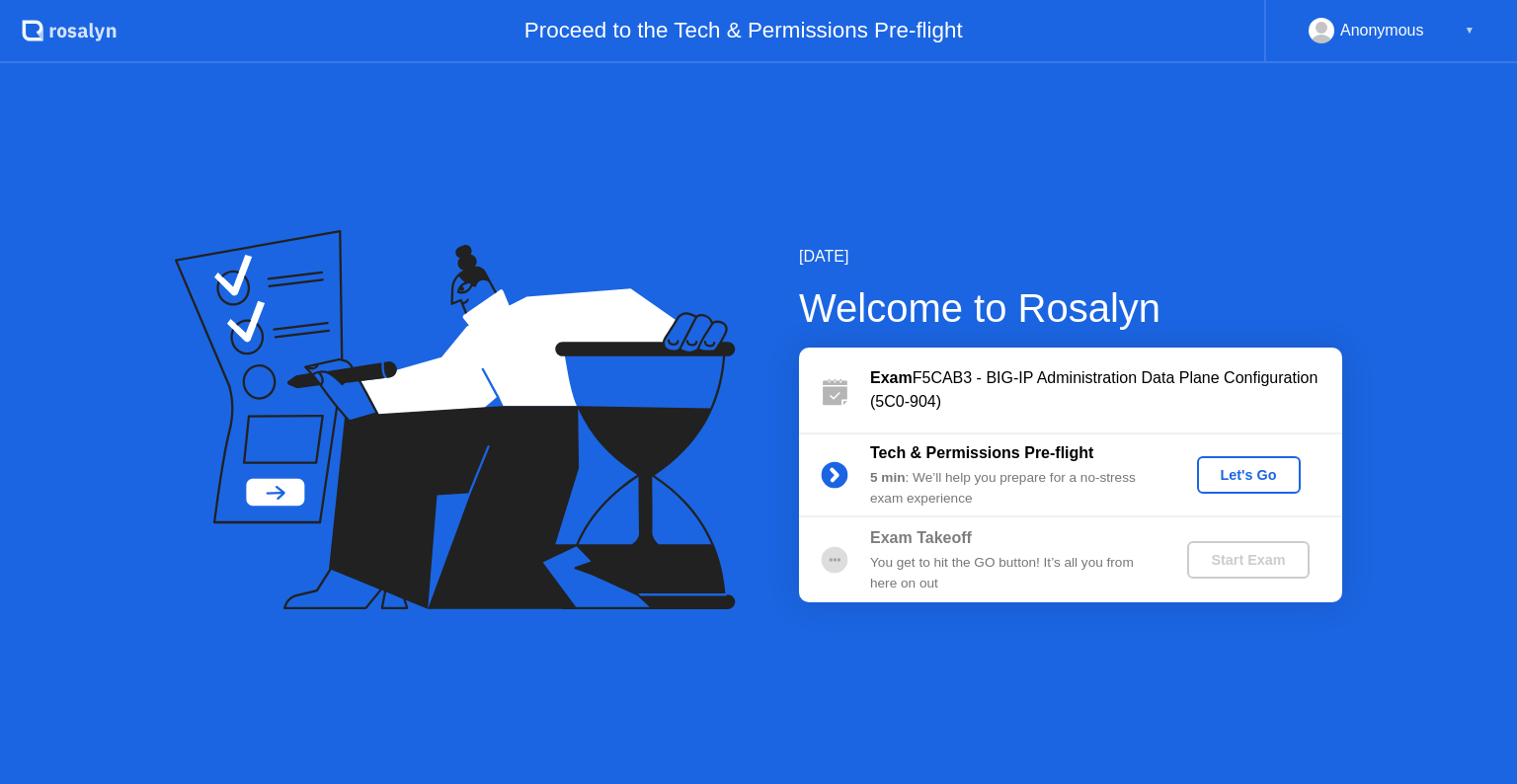 click on "Let's Go" 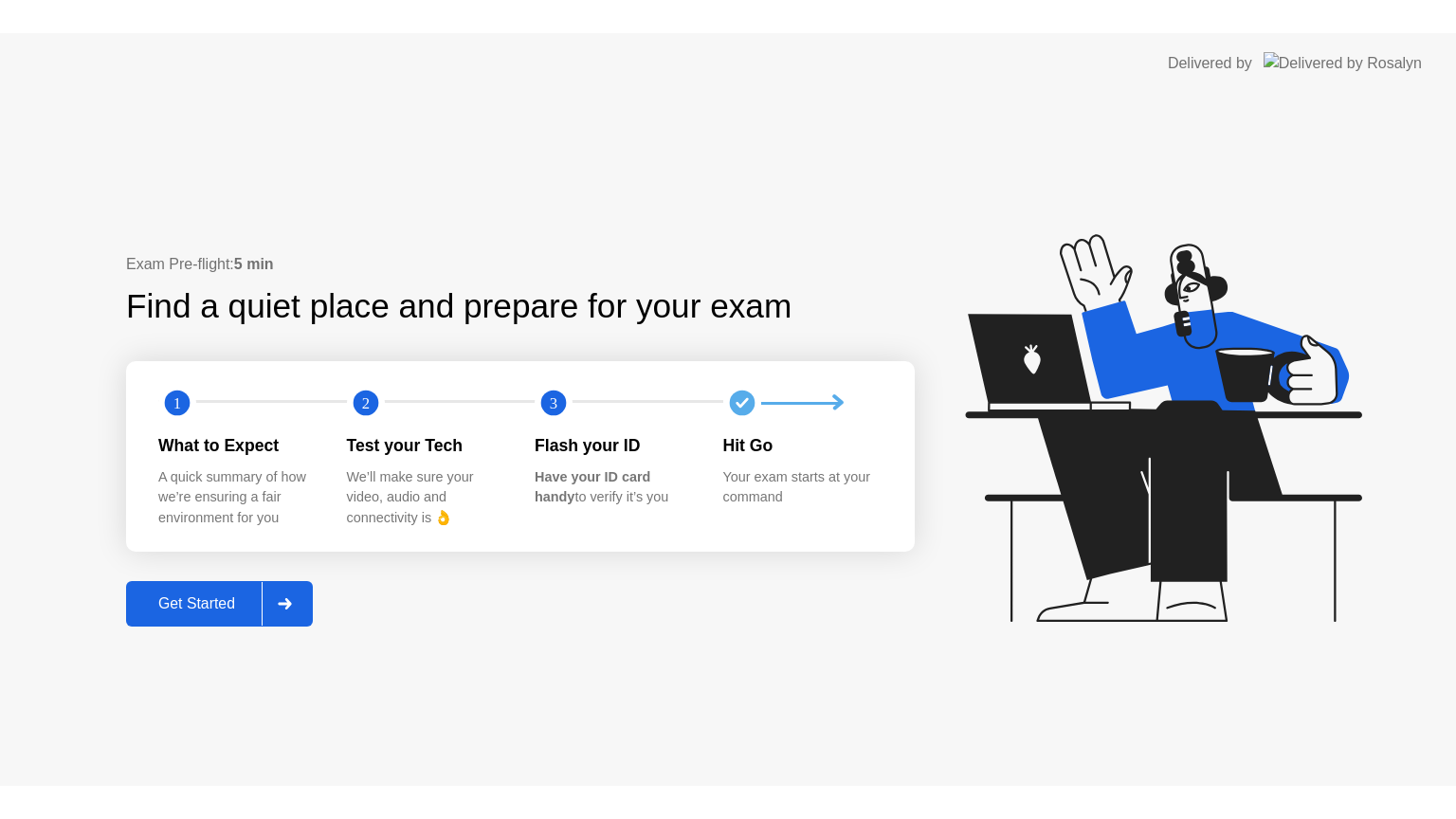 scroll, scrollTop: 0, scrollLeft: 0, axis: both 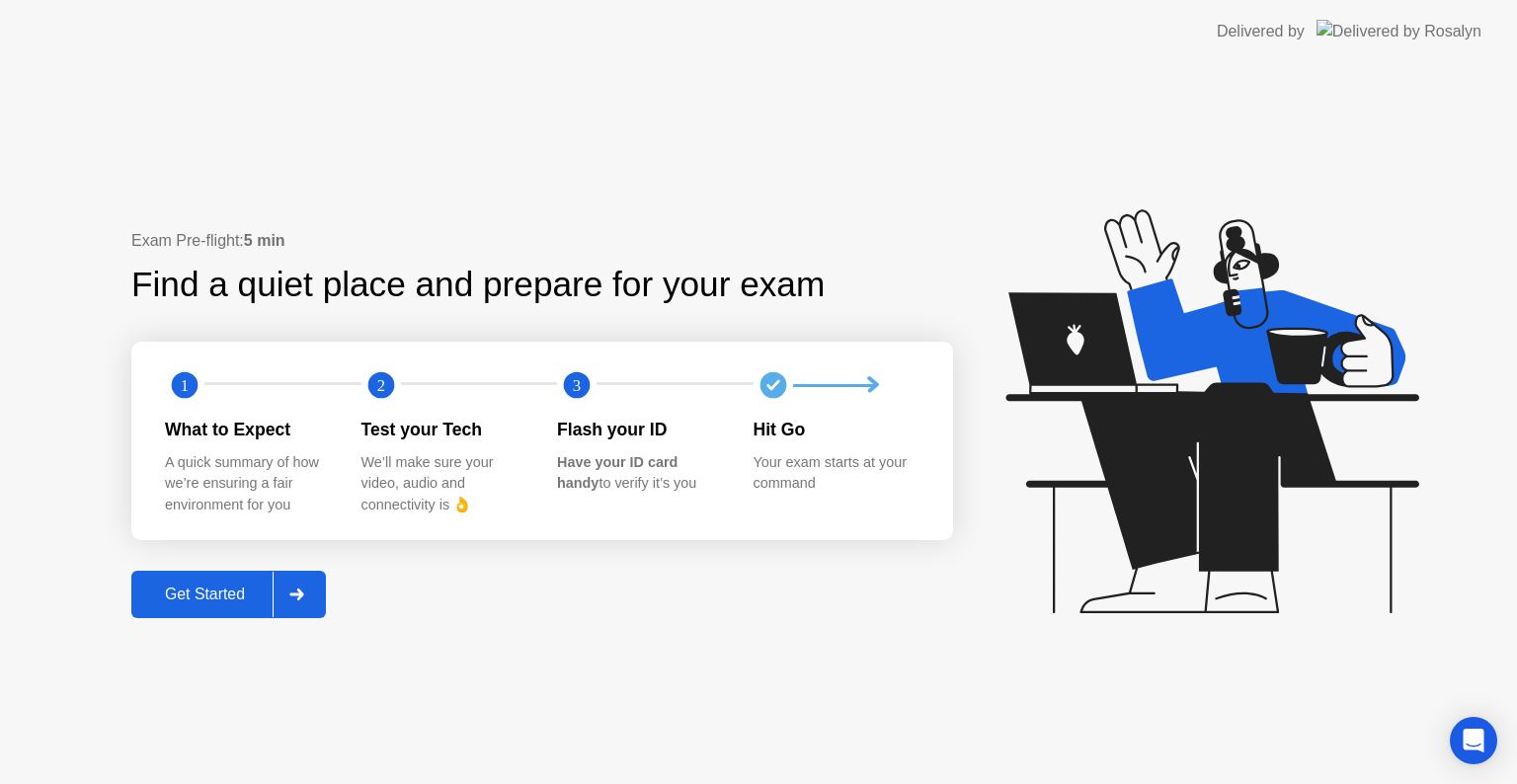 click on "Get Started" 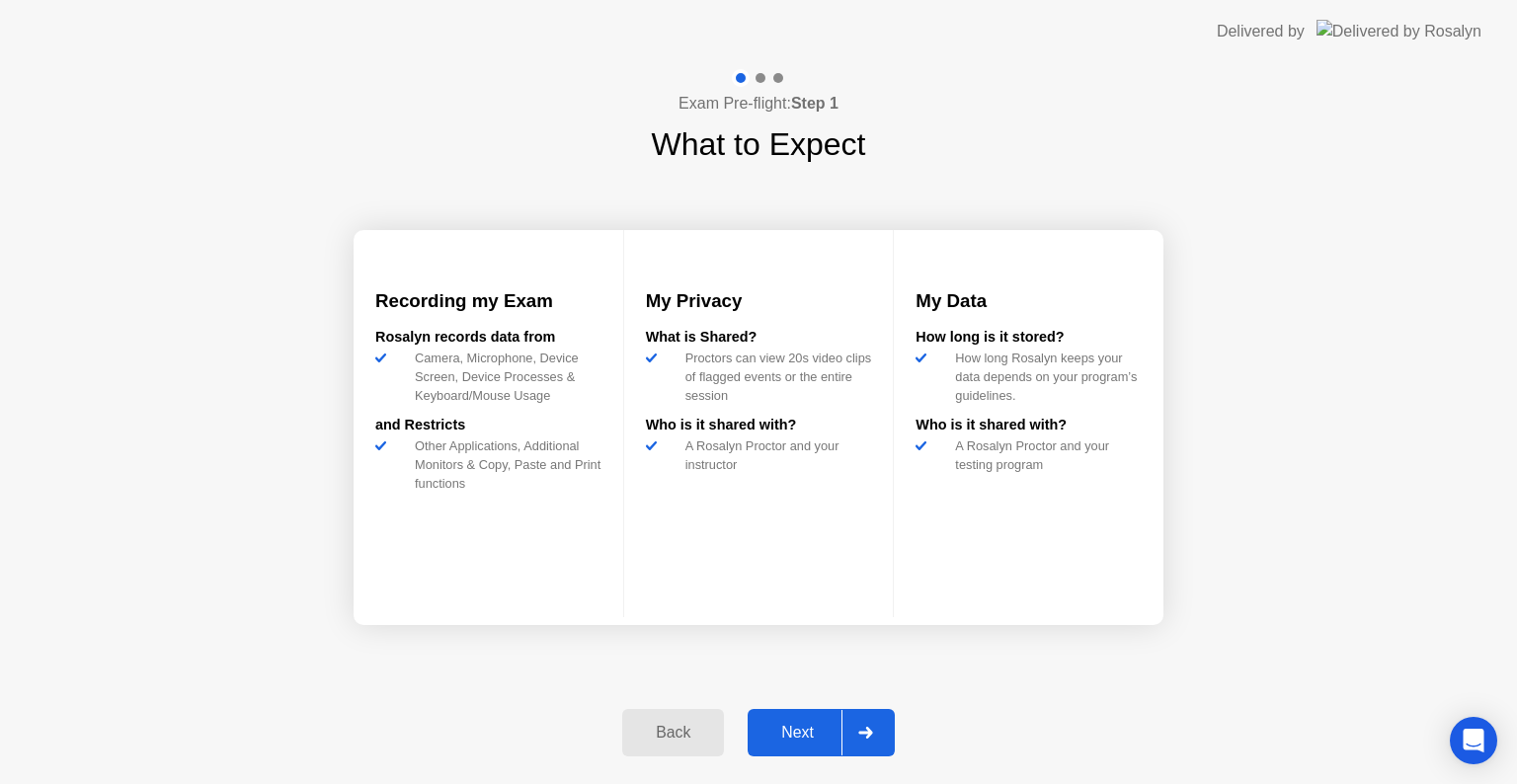 click on "Next" 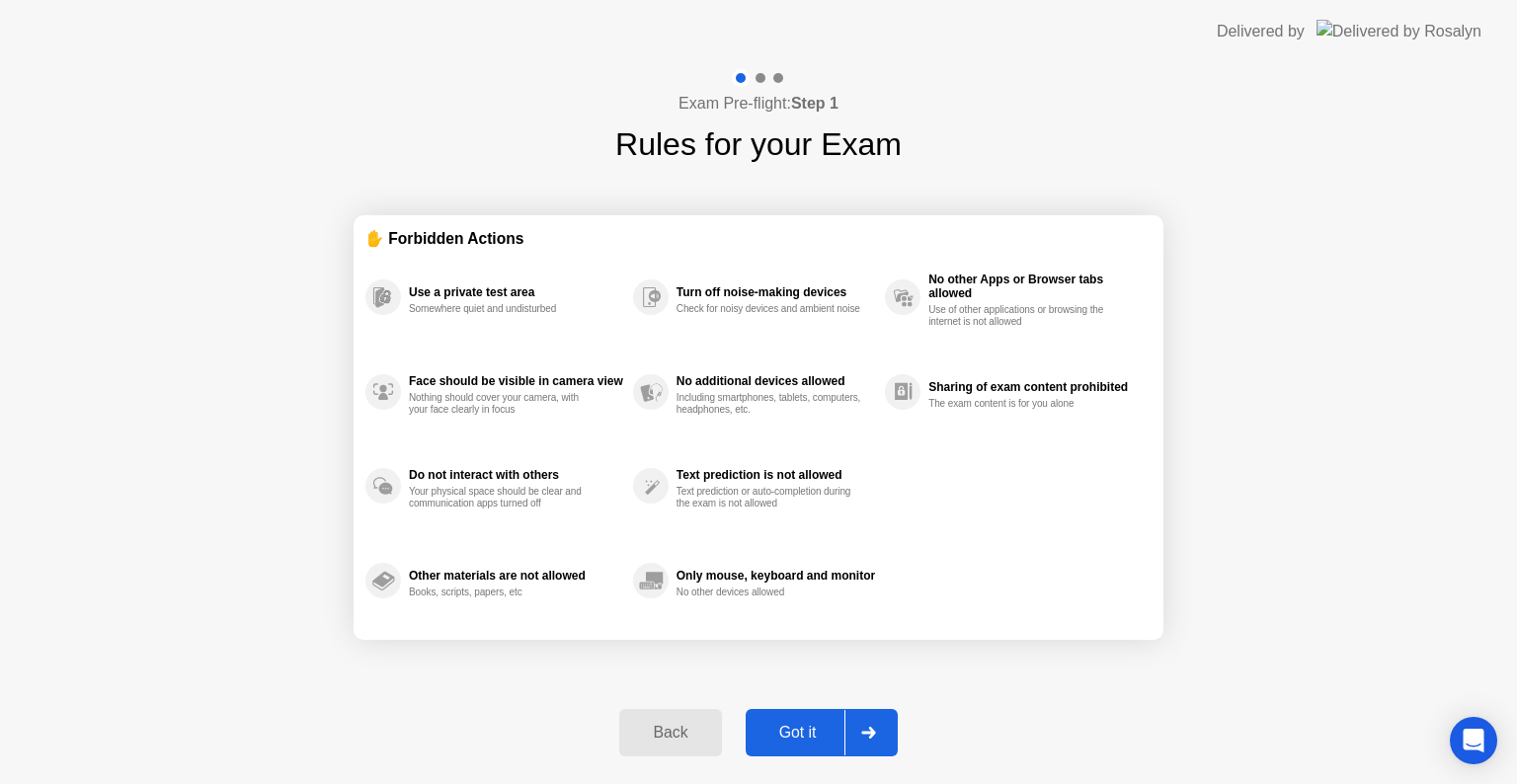 click on "Got it" 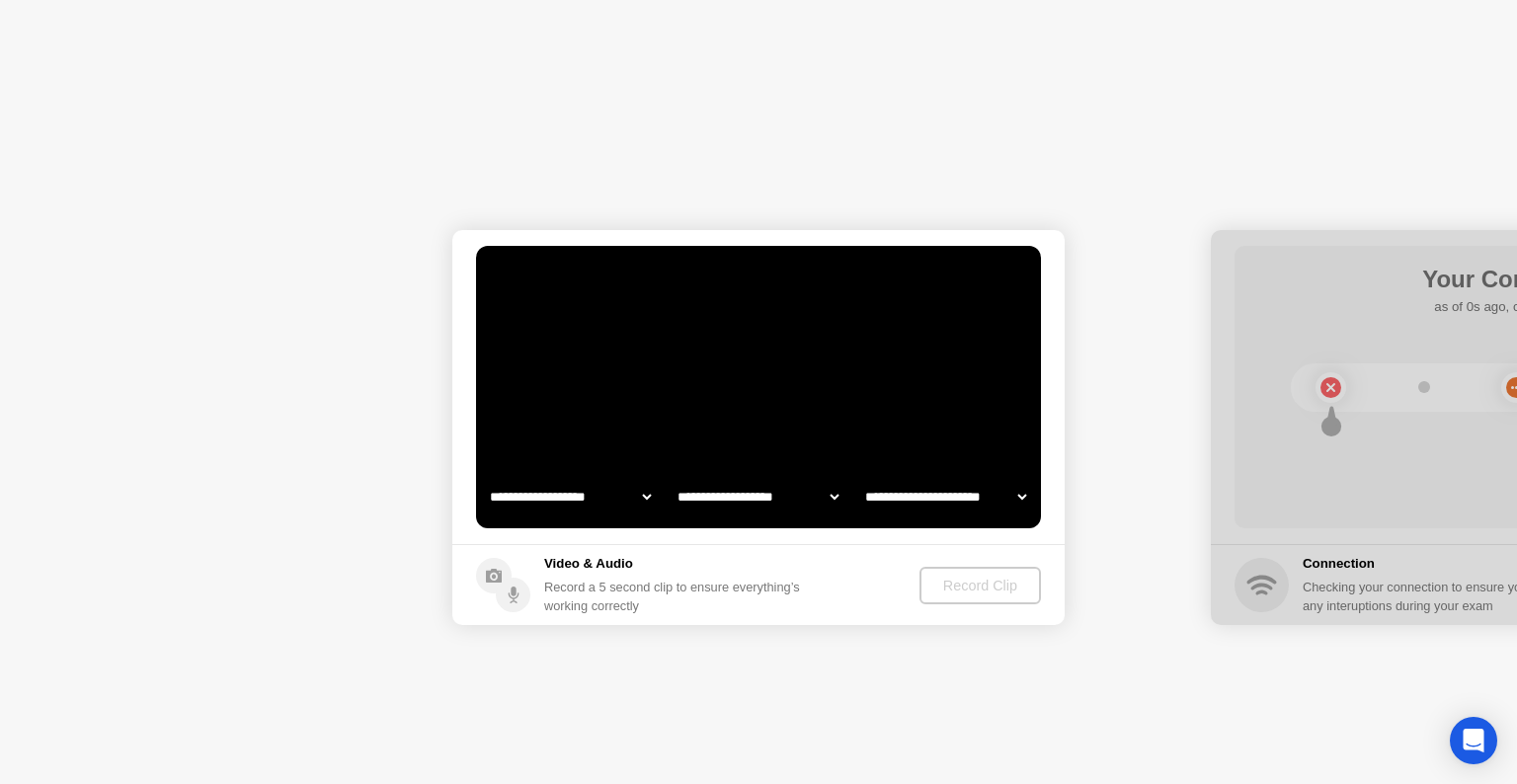 select on "**********" 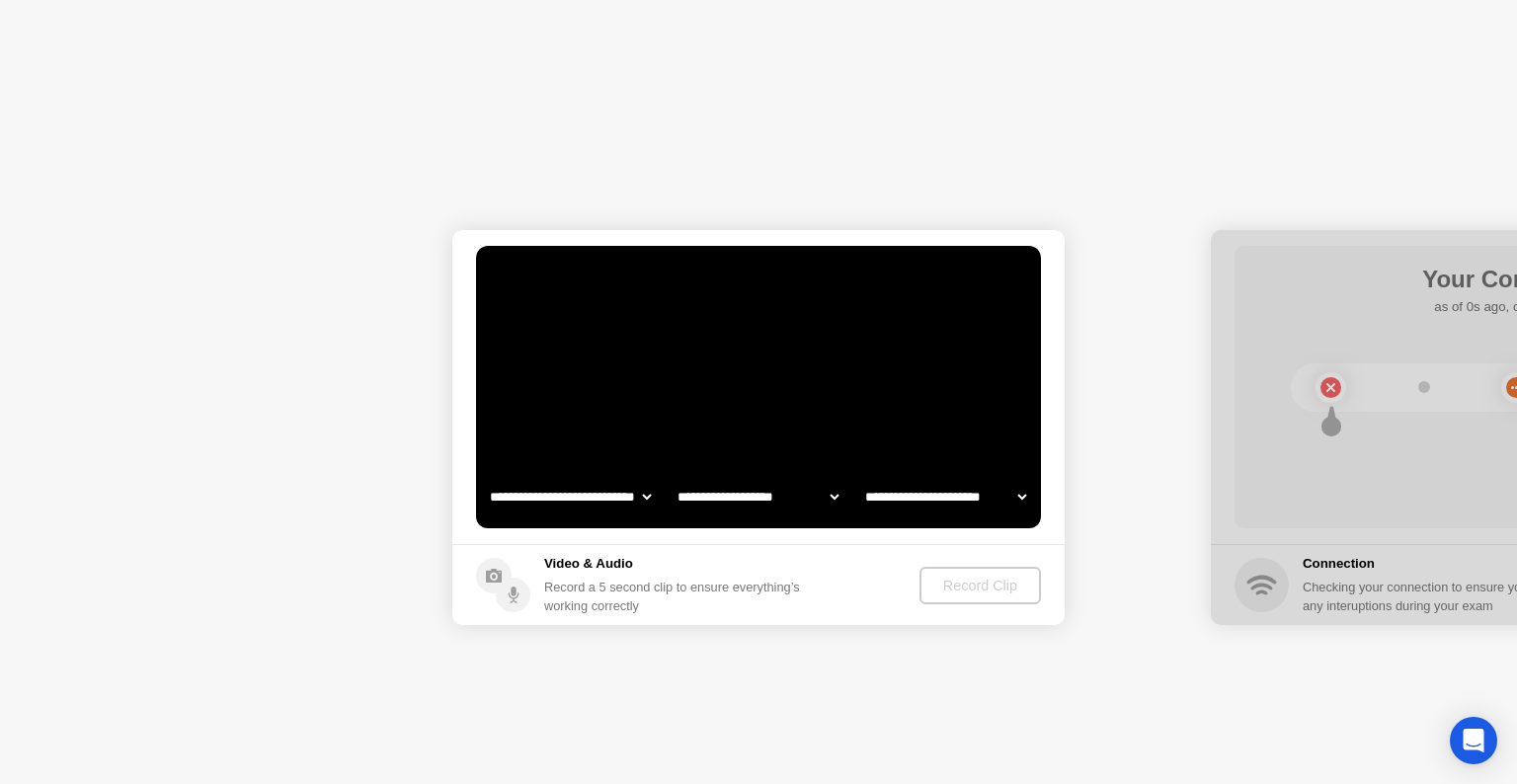 select on "*******" 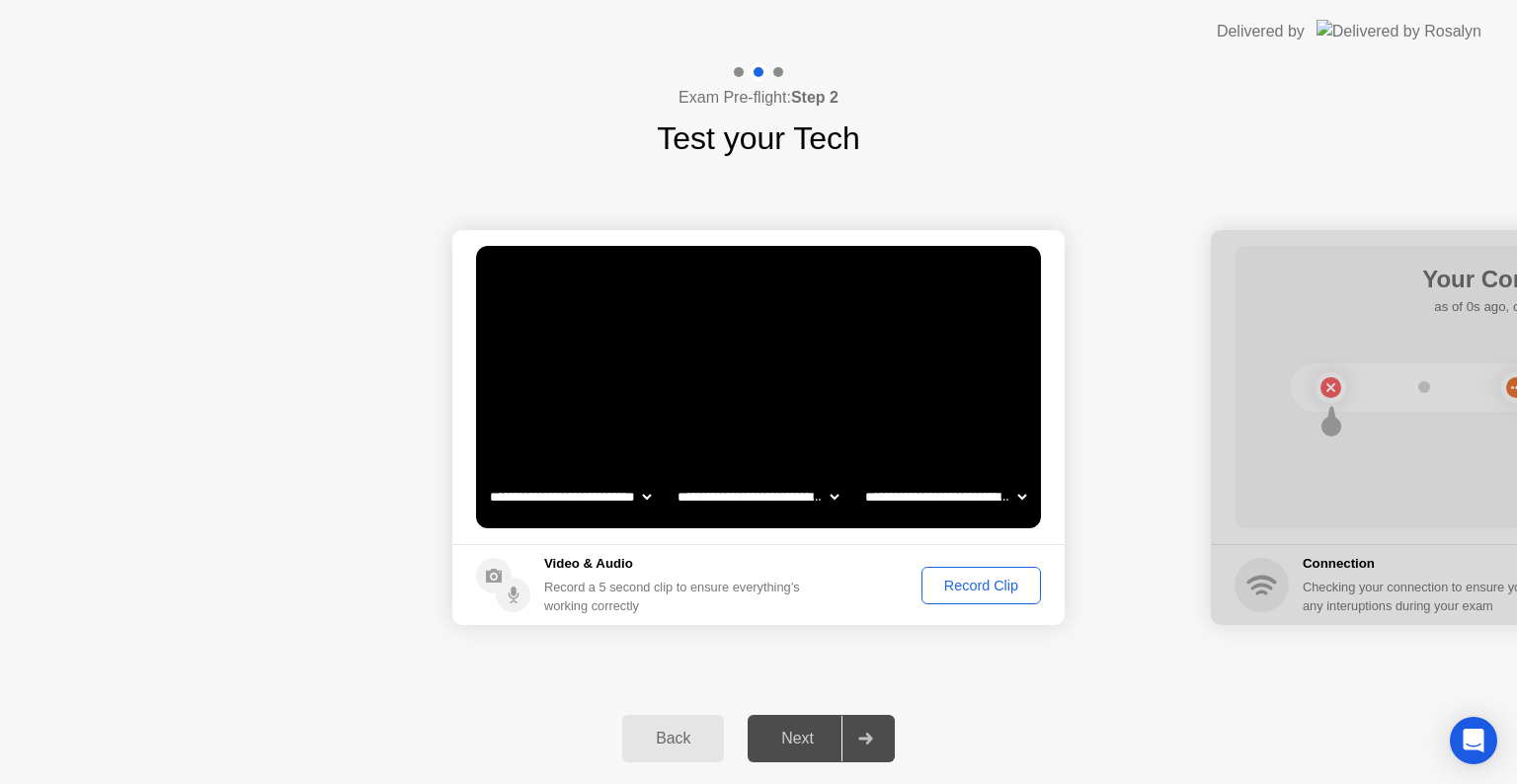 click on "Record Clip" 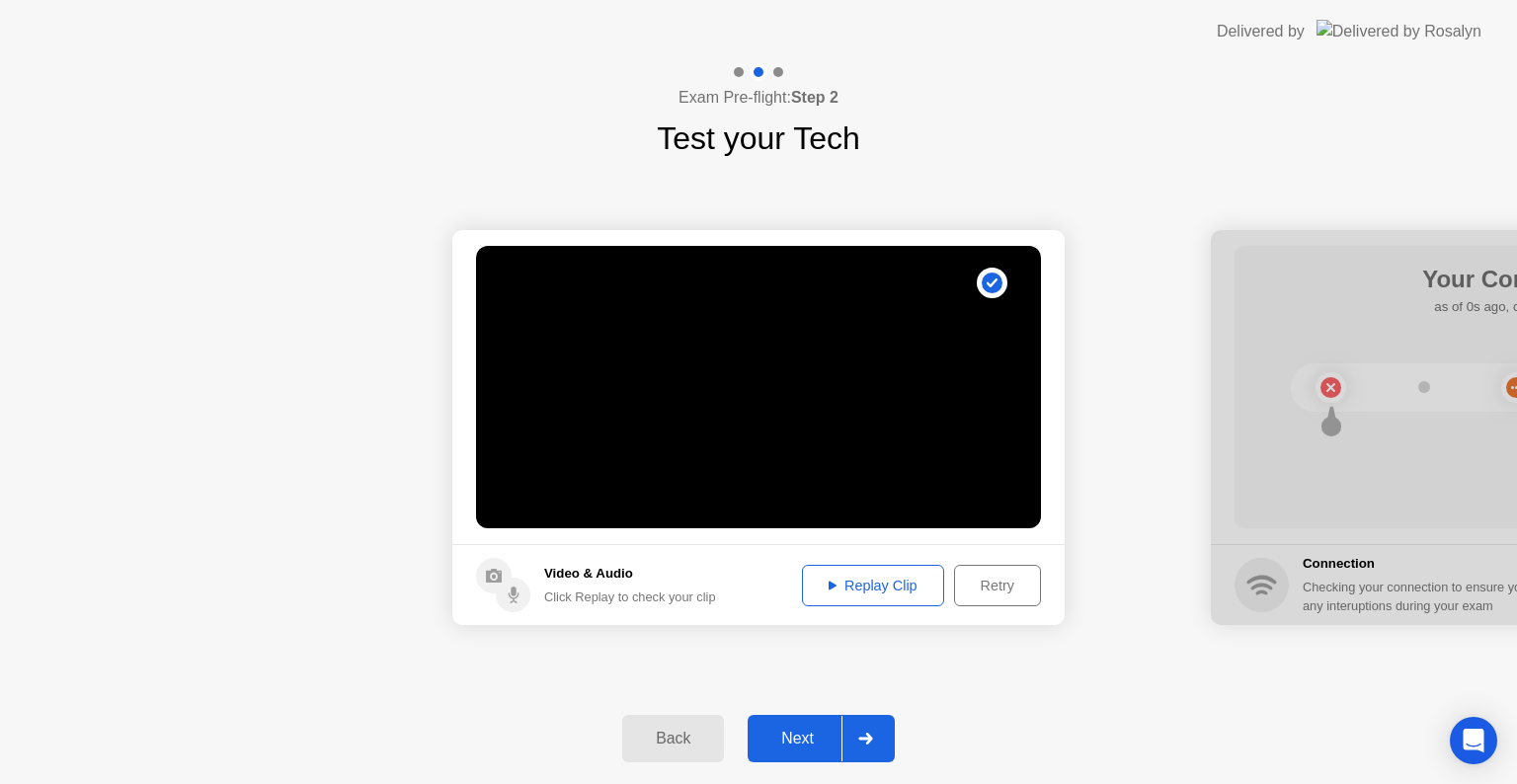 click on "Next" 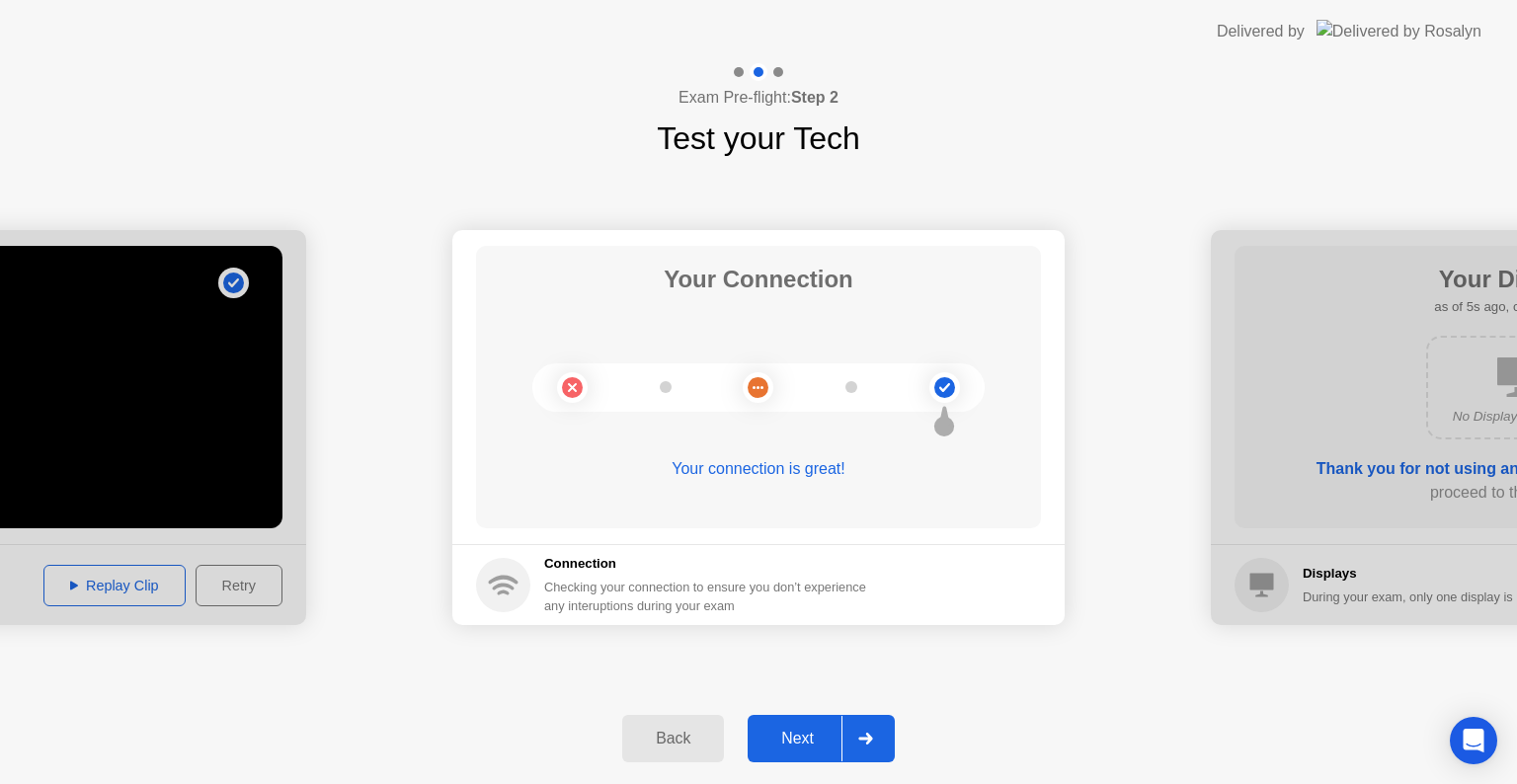 click on "Next" 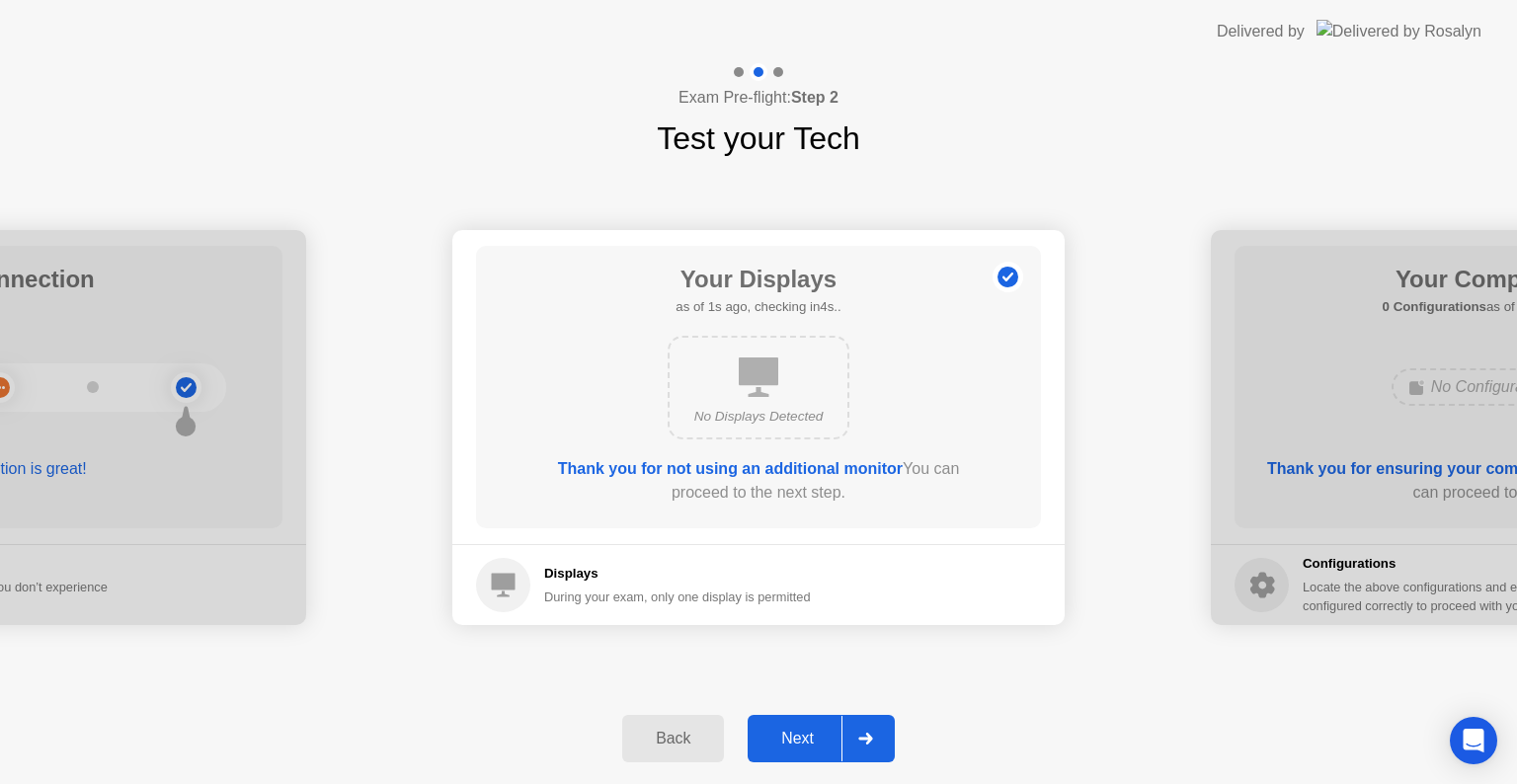 click on "Next" 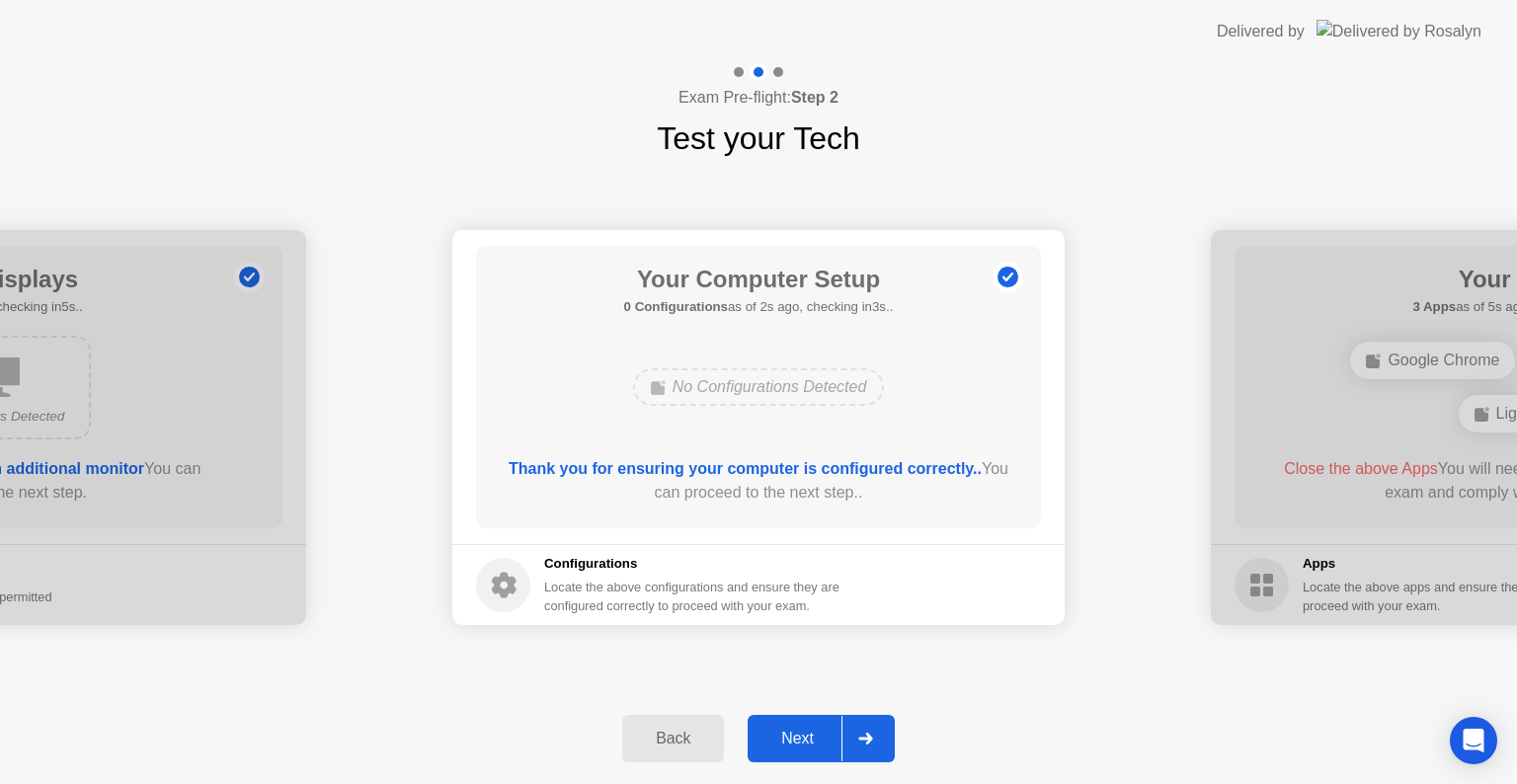 click on "Next" 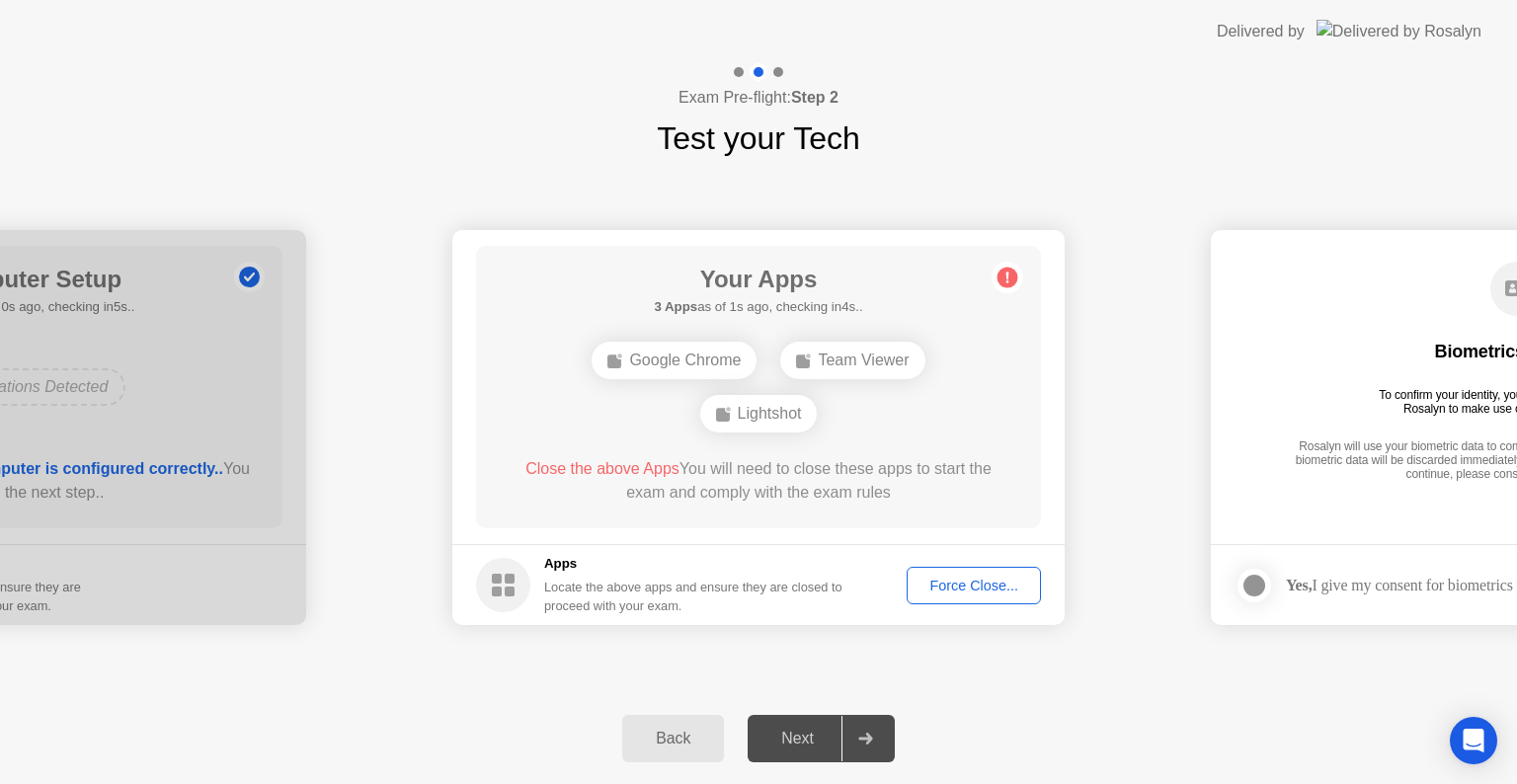 click on "Force Close..." 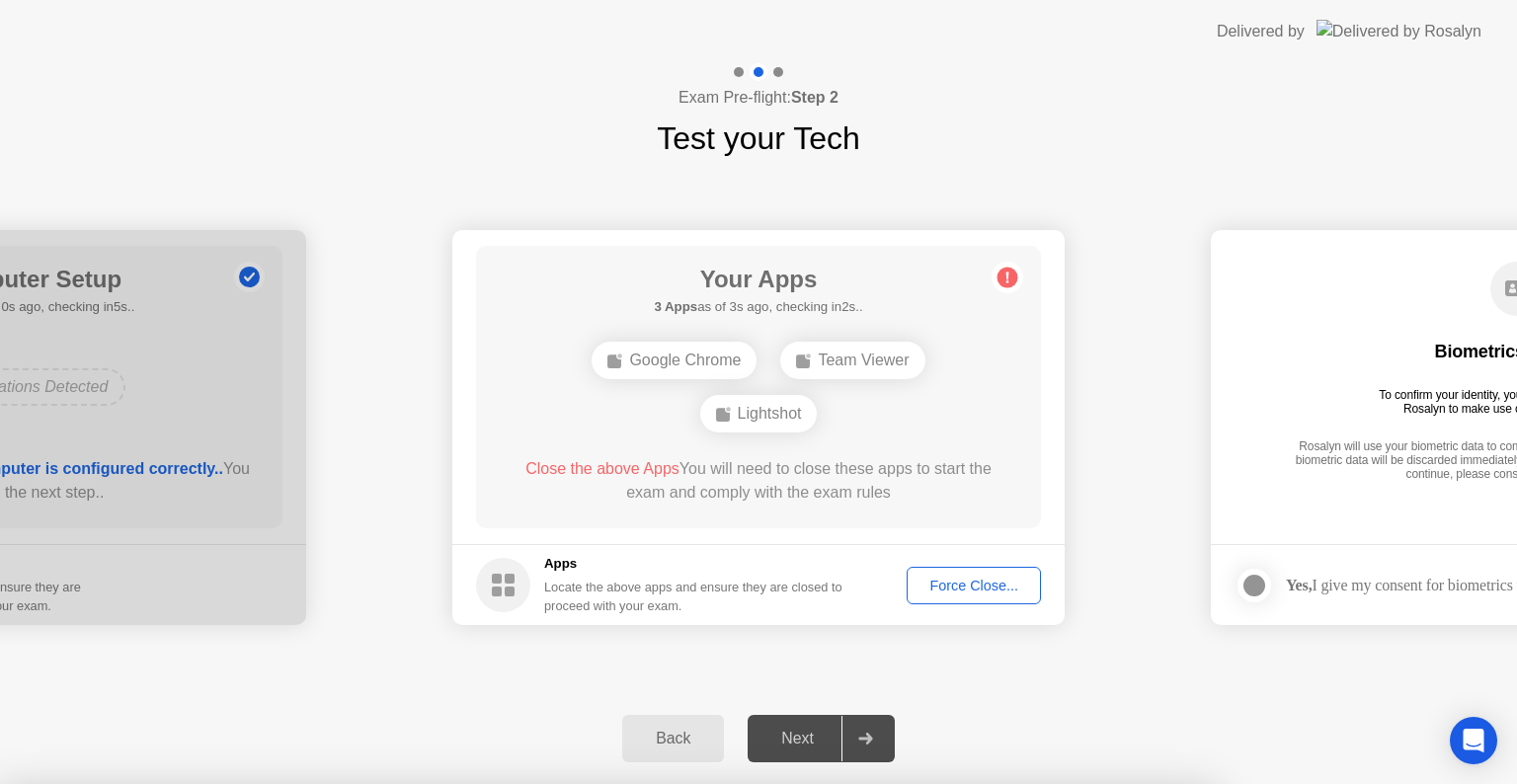 click on "Confirm" at bounding box center [673, 1057] 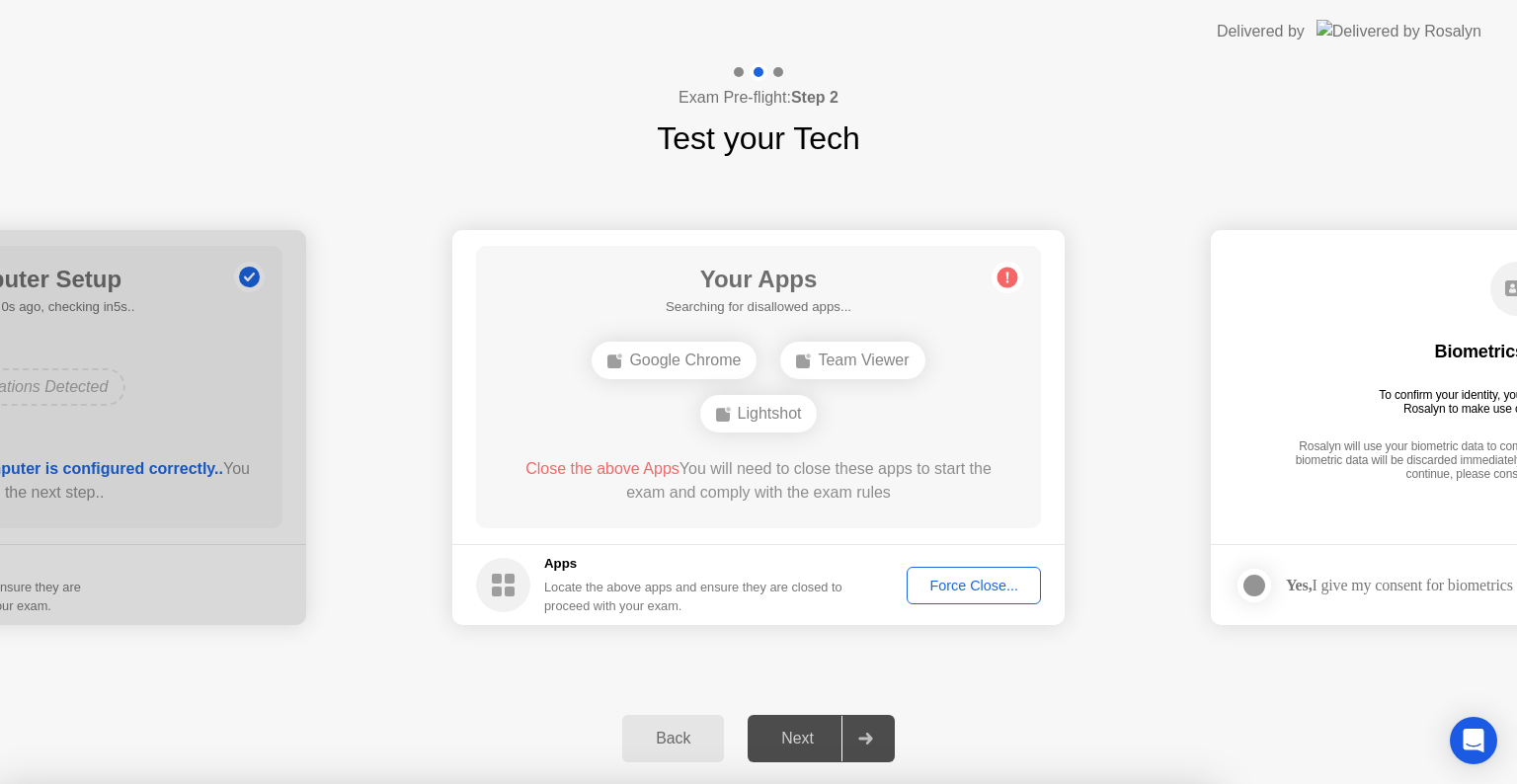 click on "Close" at bounding box center [526, 1019] 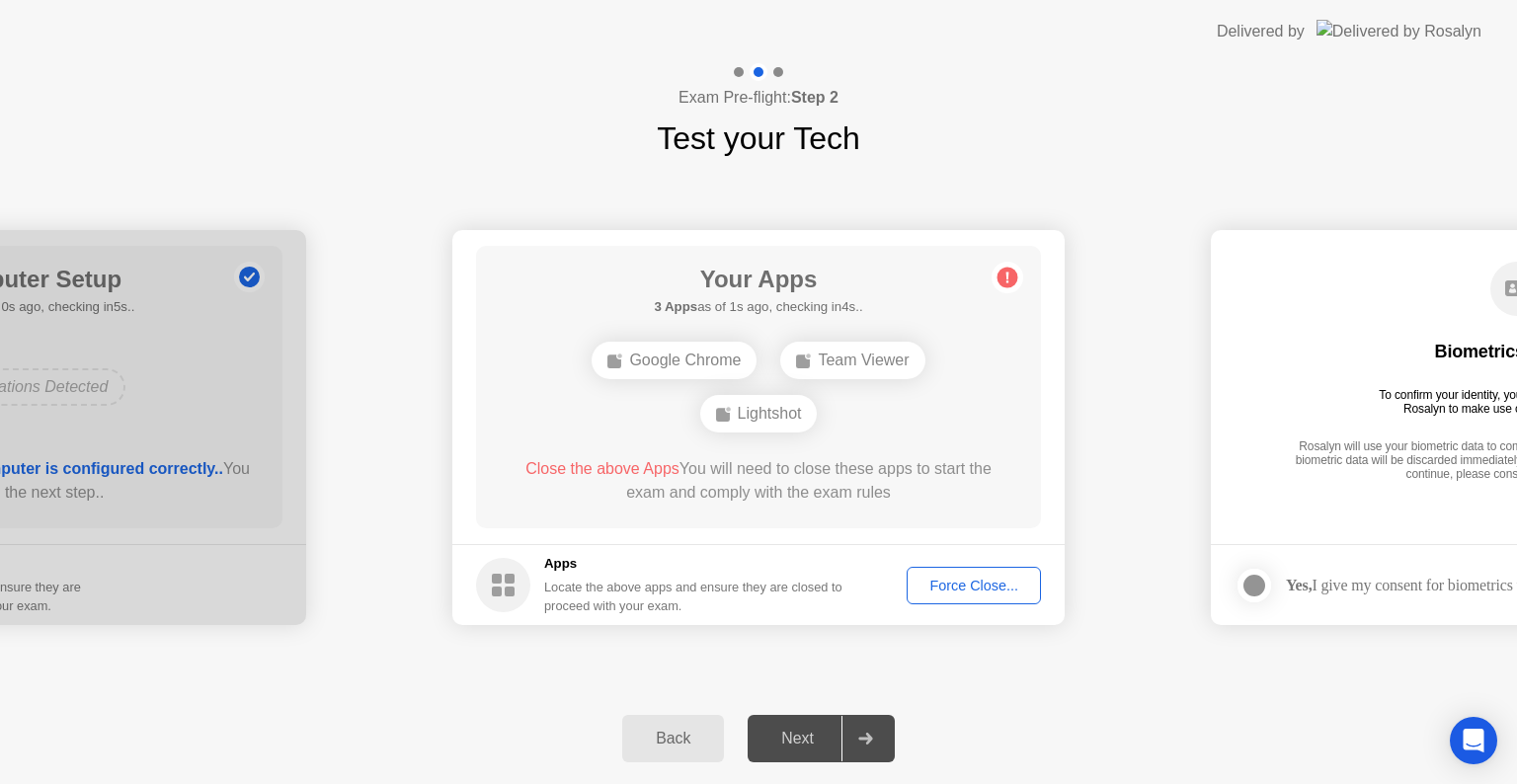 click on "Force Close..." 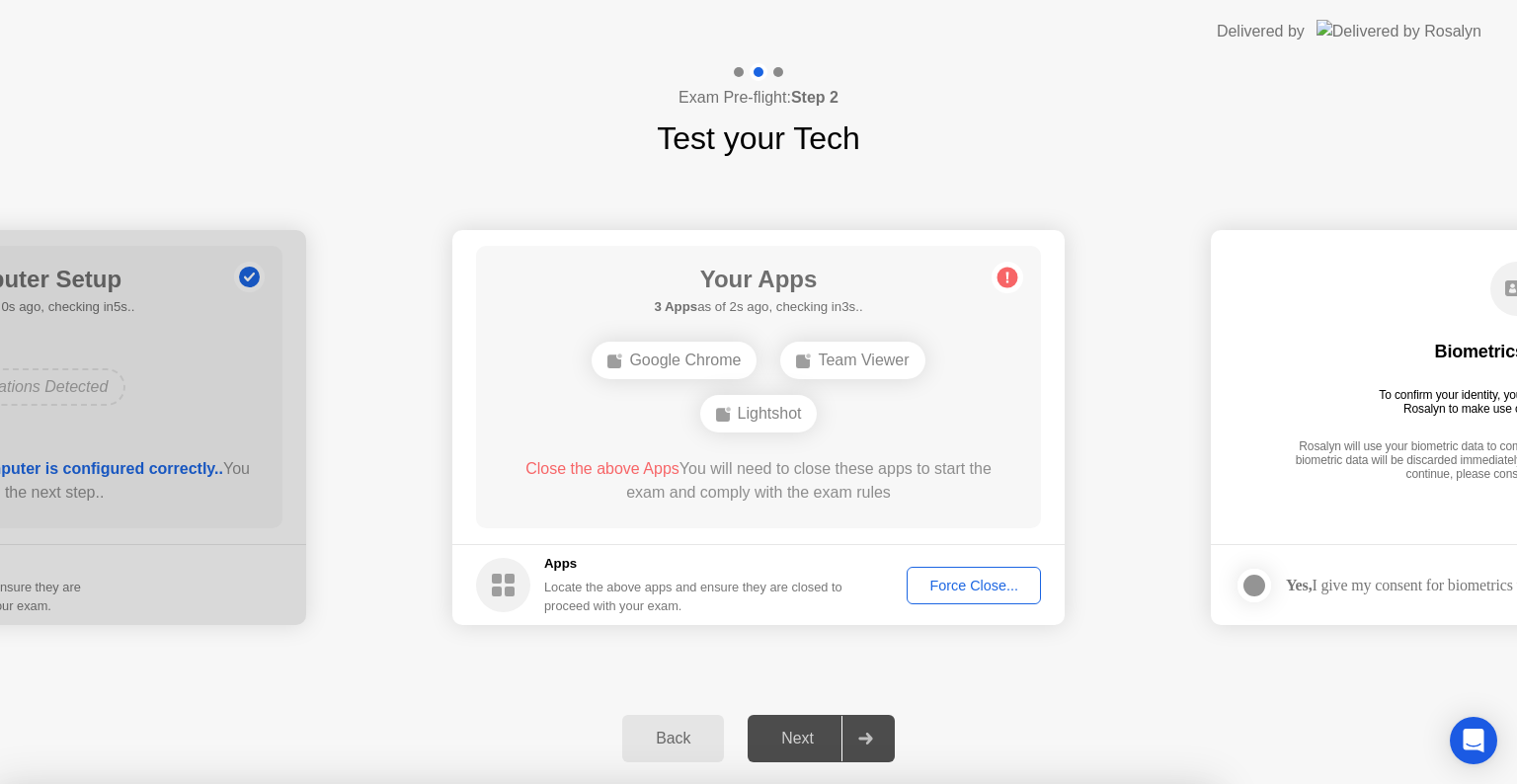 click on "Confirm" at bounding box center [673, 1057] 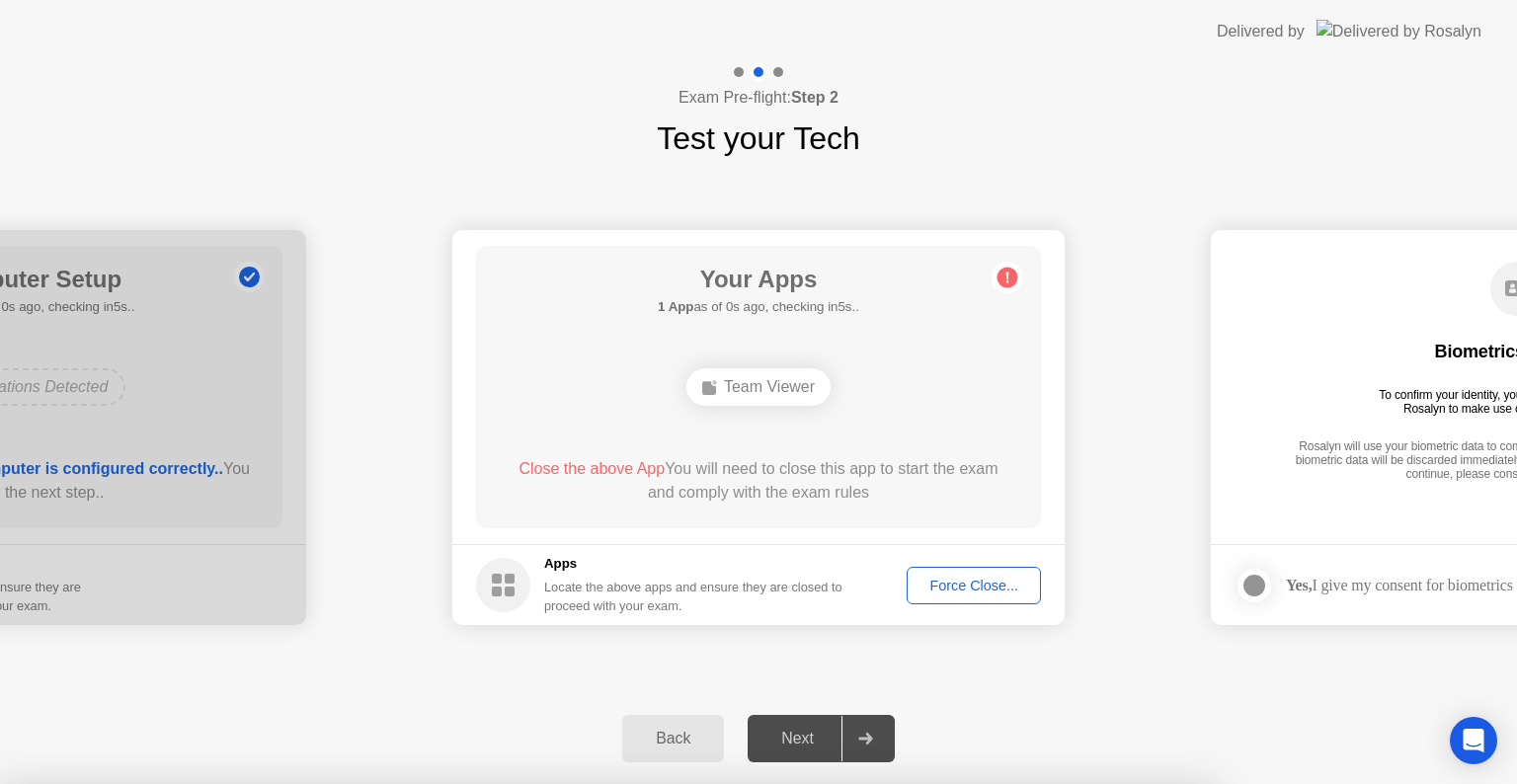 click on "Close" at bounding box center [526, 1019] 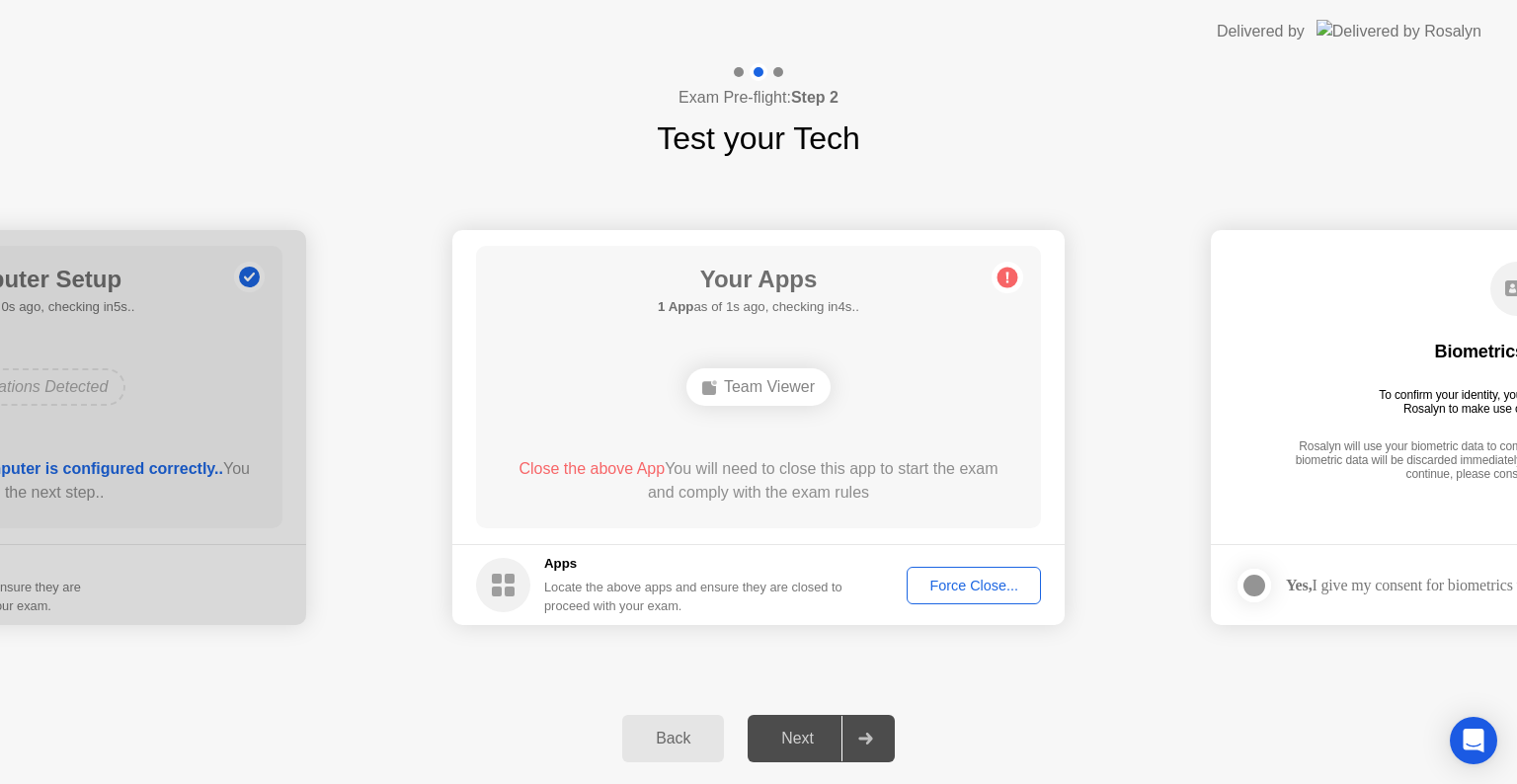 click on "Force Close..." 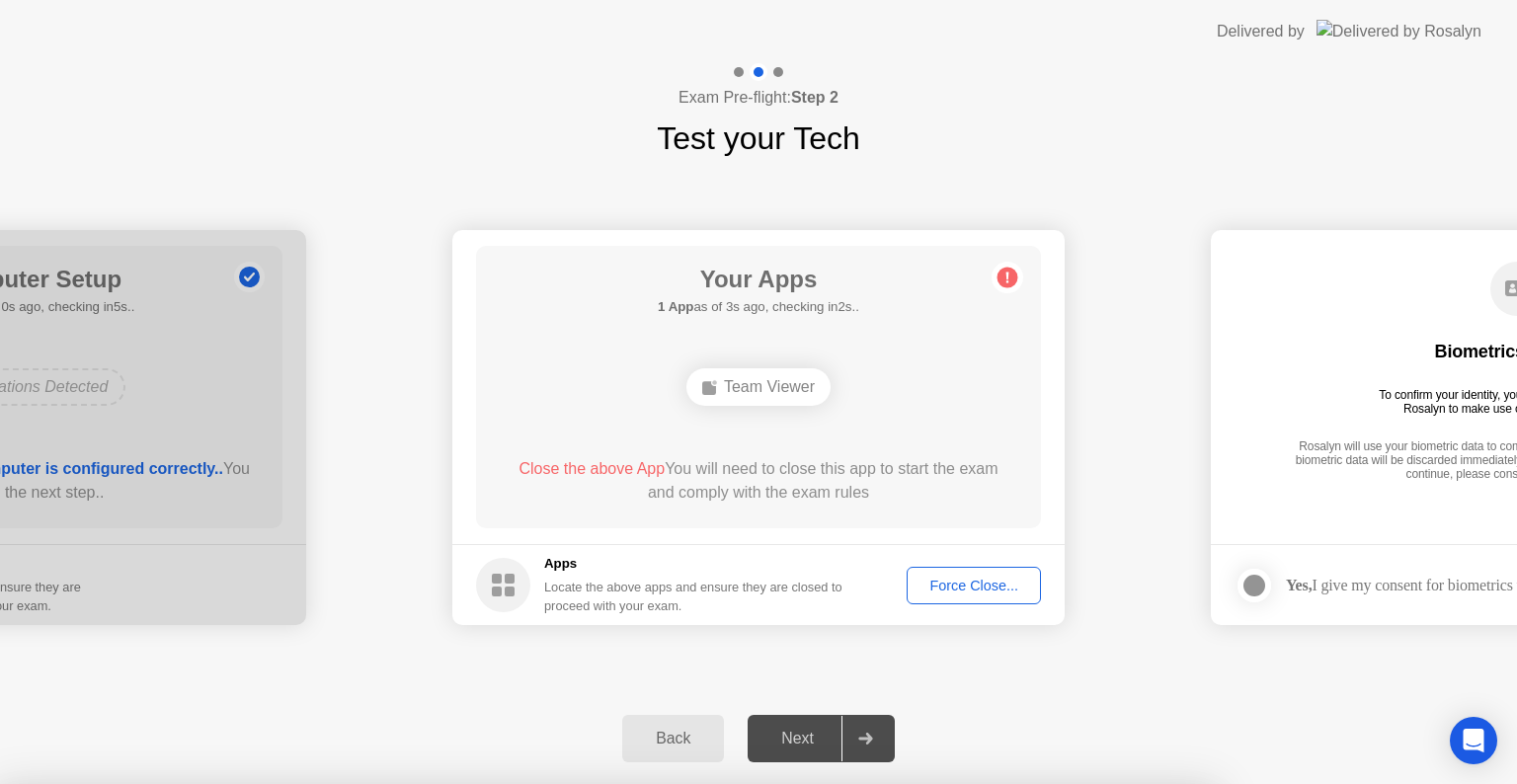 click on "Confirm" at bounding box center [673, 1057] 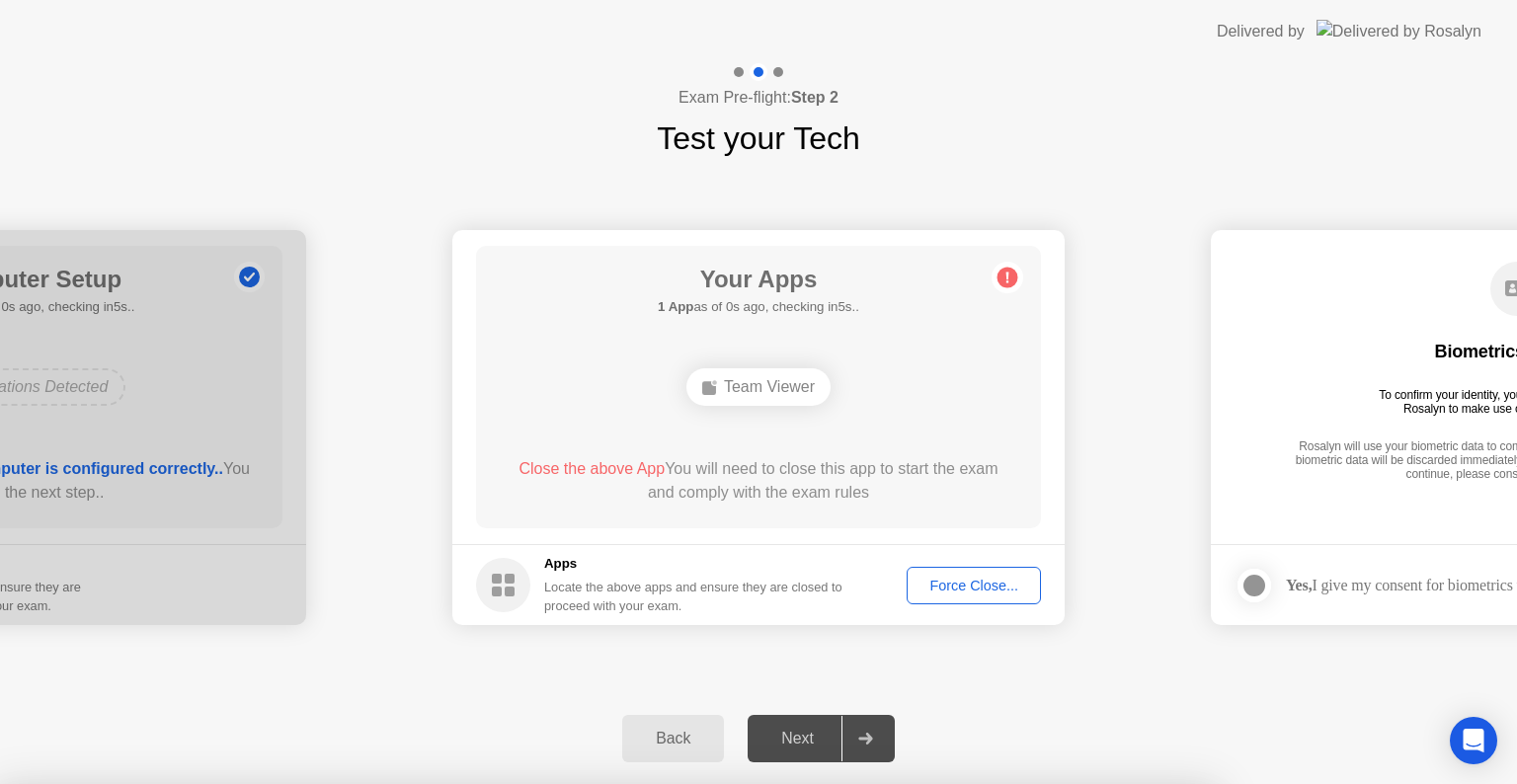 click on "Close" at bounding box center (526, 1019) 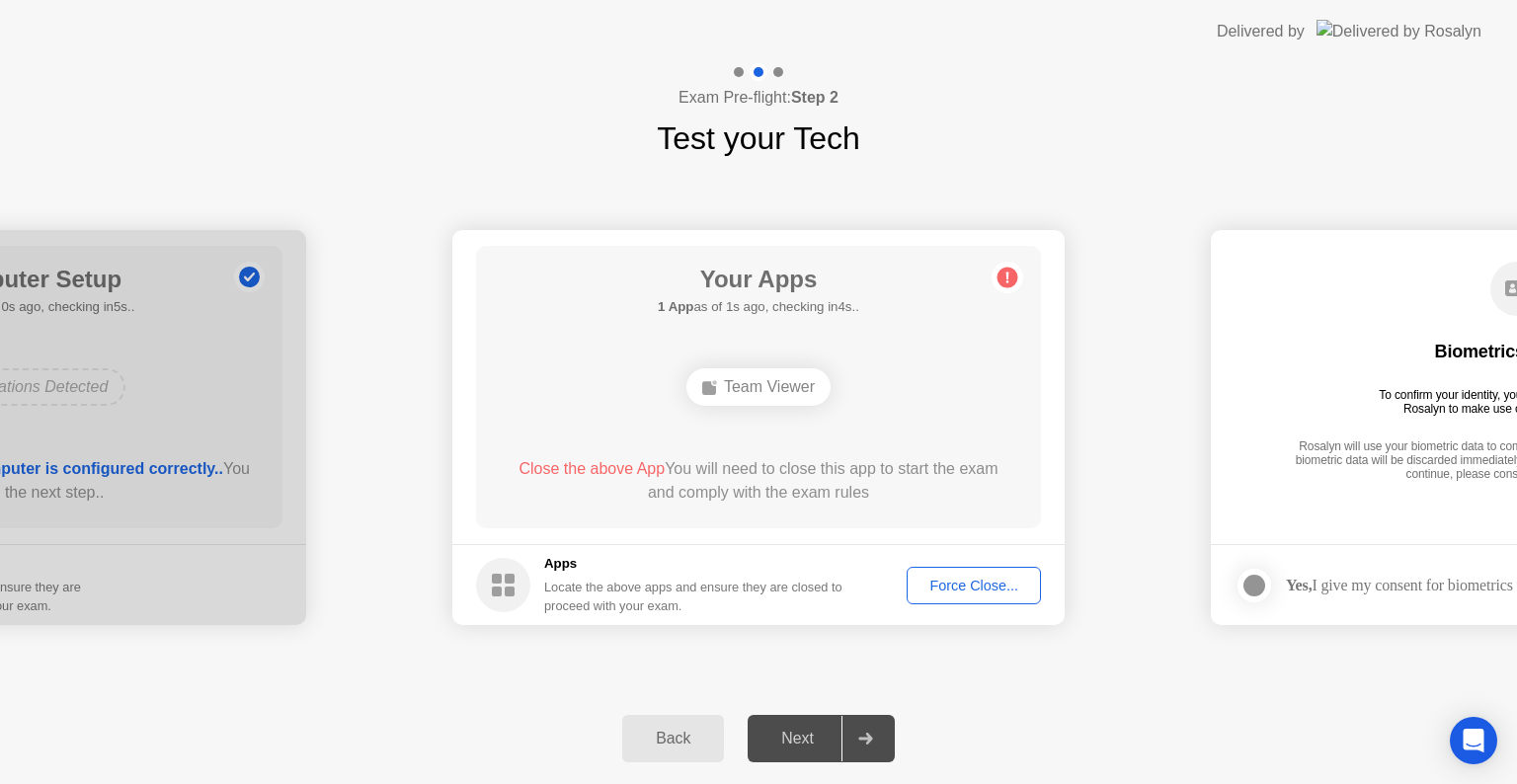 click on "Force Close..." 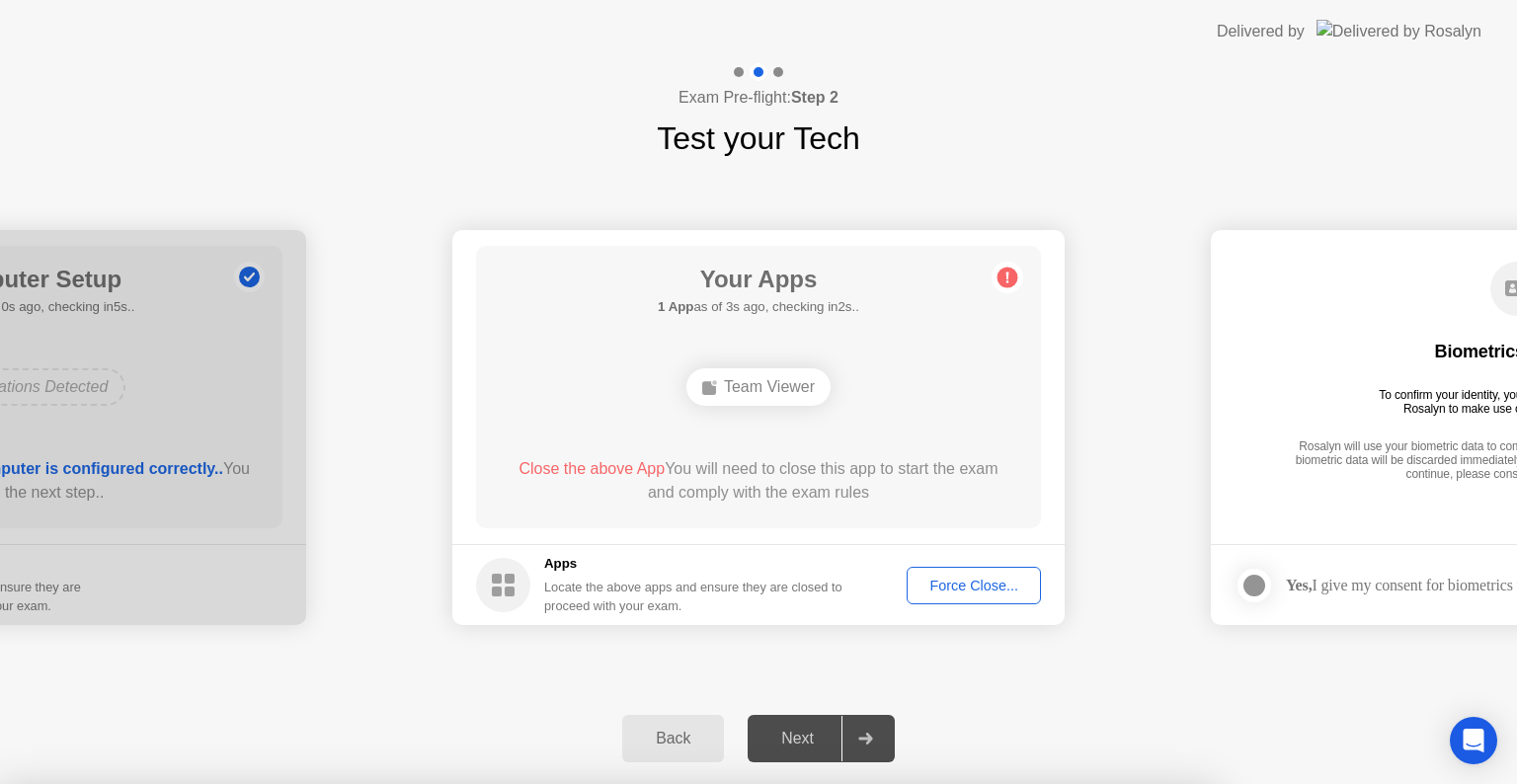 click on "Confirm" at bounding box center (673, 1057) 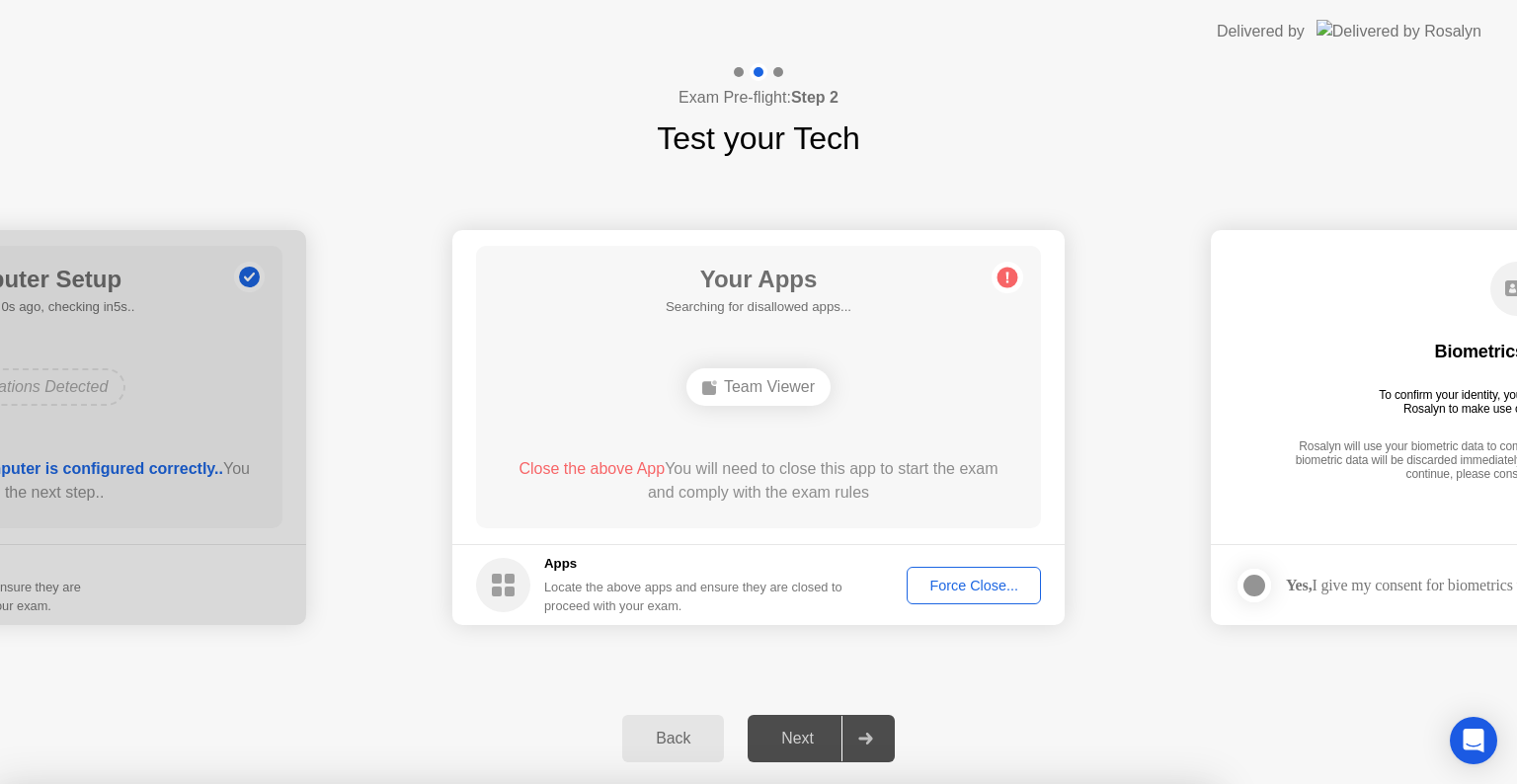 click on "Close" at bounding box center [526, 1019] 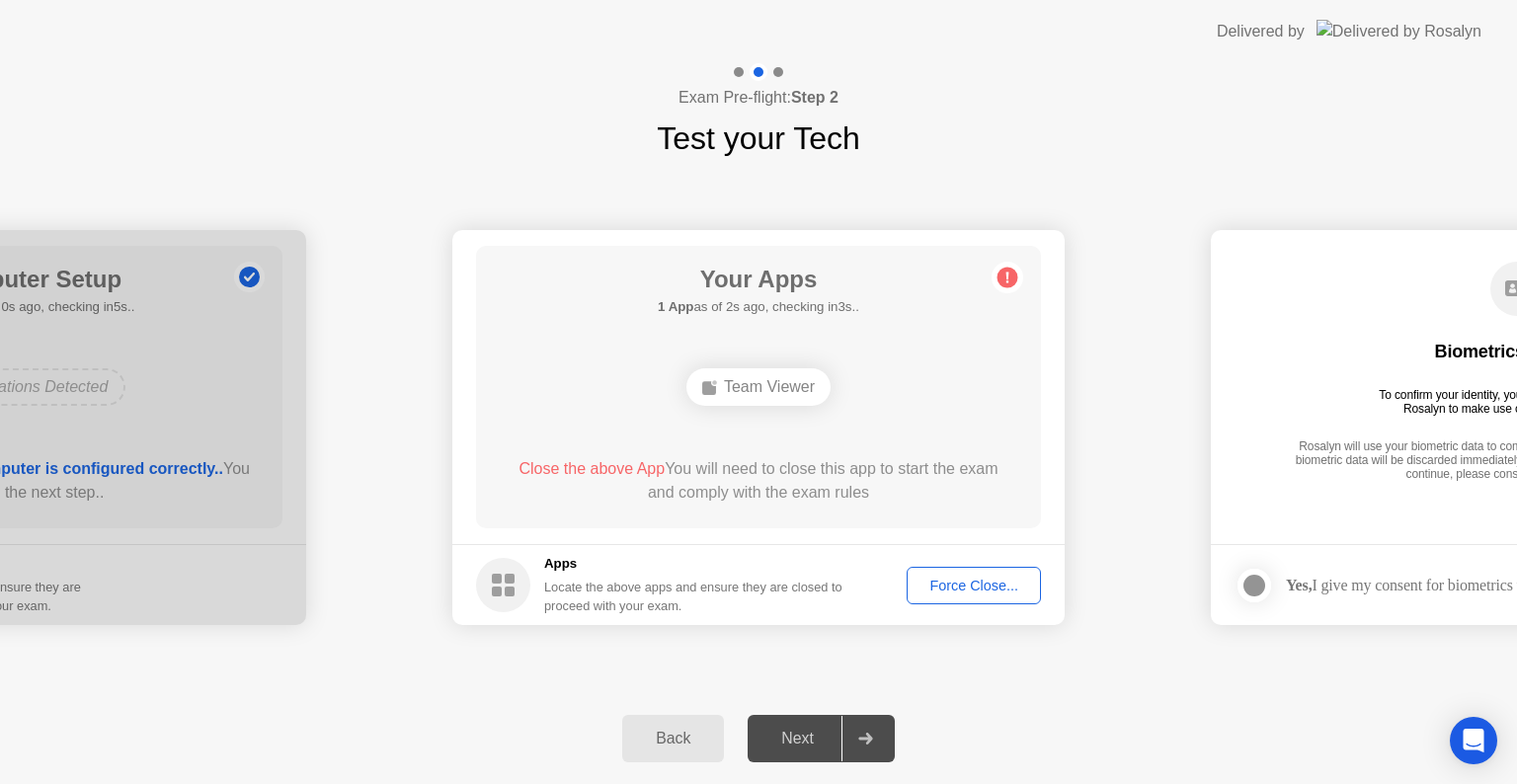 click on "Force Close..." 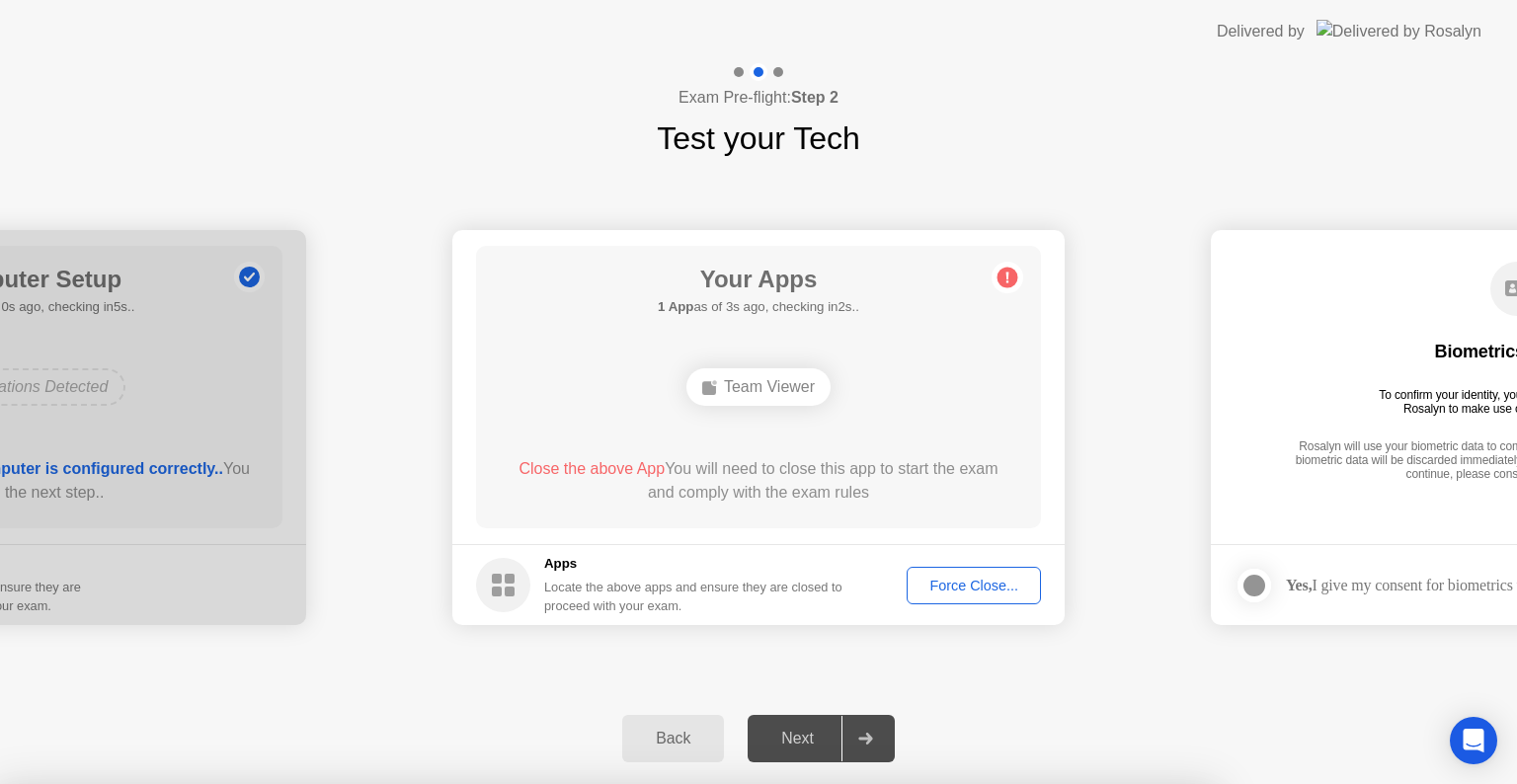 click on "Confirm" at bounding box center (673, 1057) 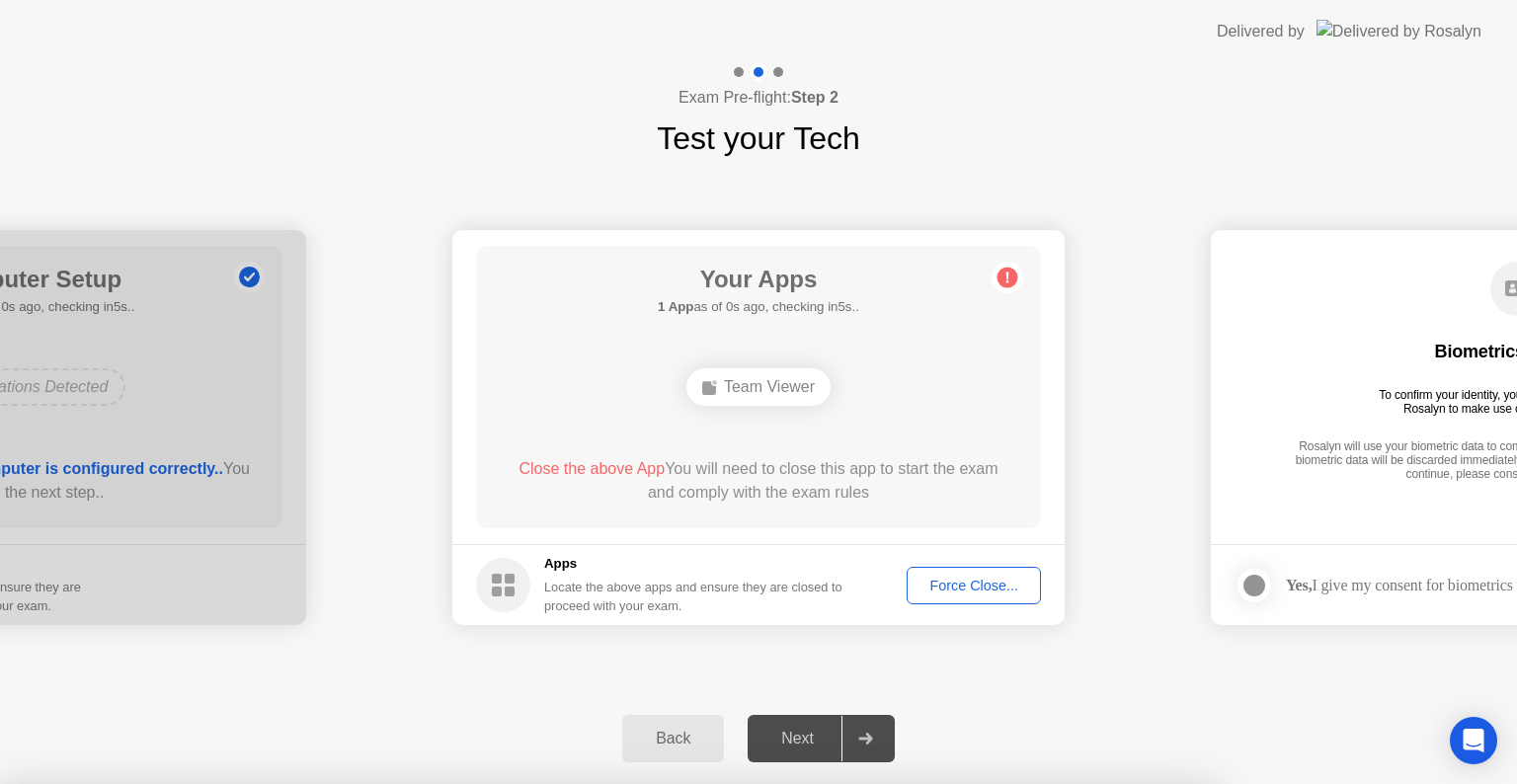 click on "Team Viewer" at bounding box center (606, 953) 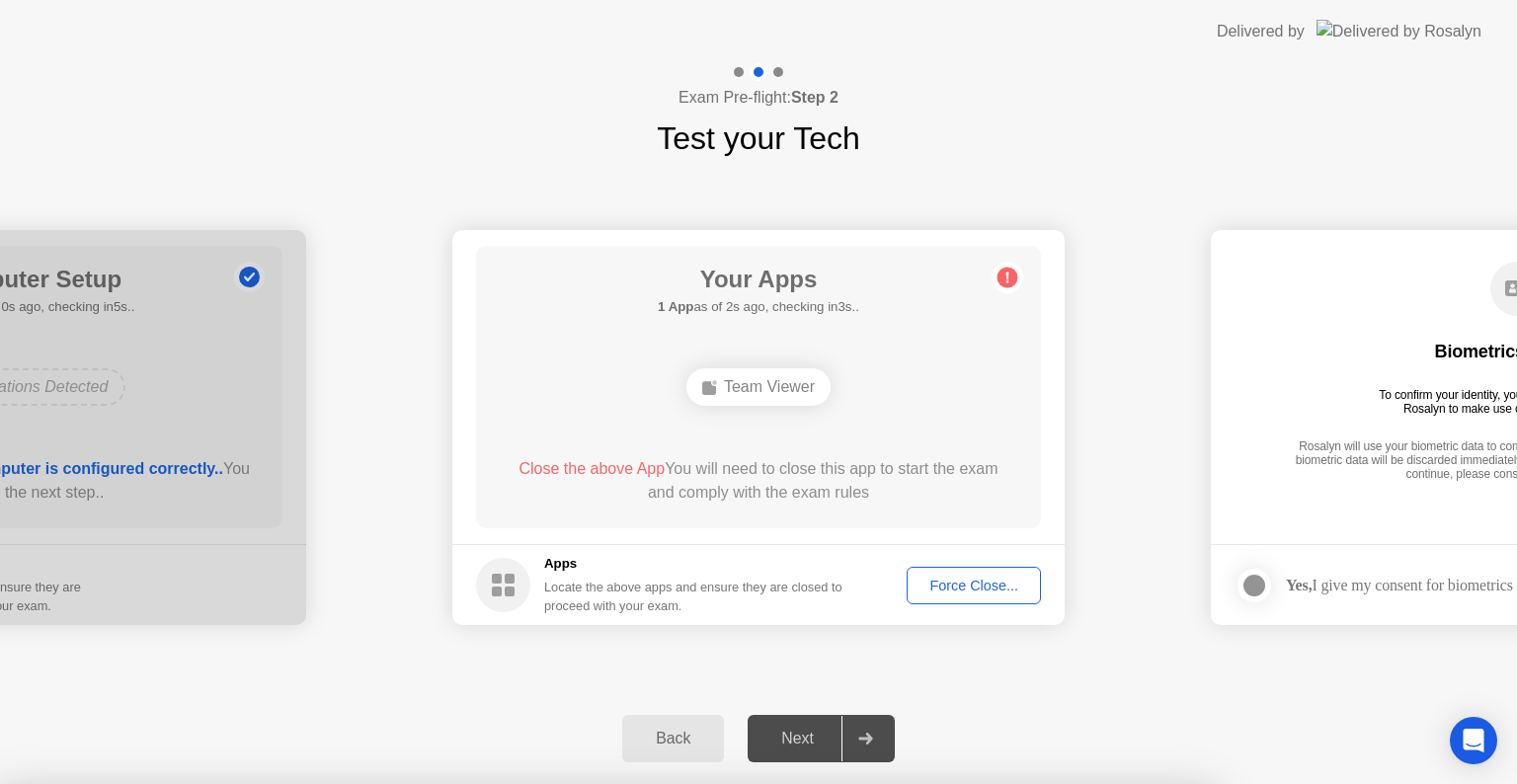 click on "Close" at bounding box center (526, 1019) 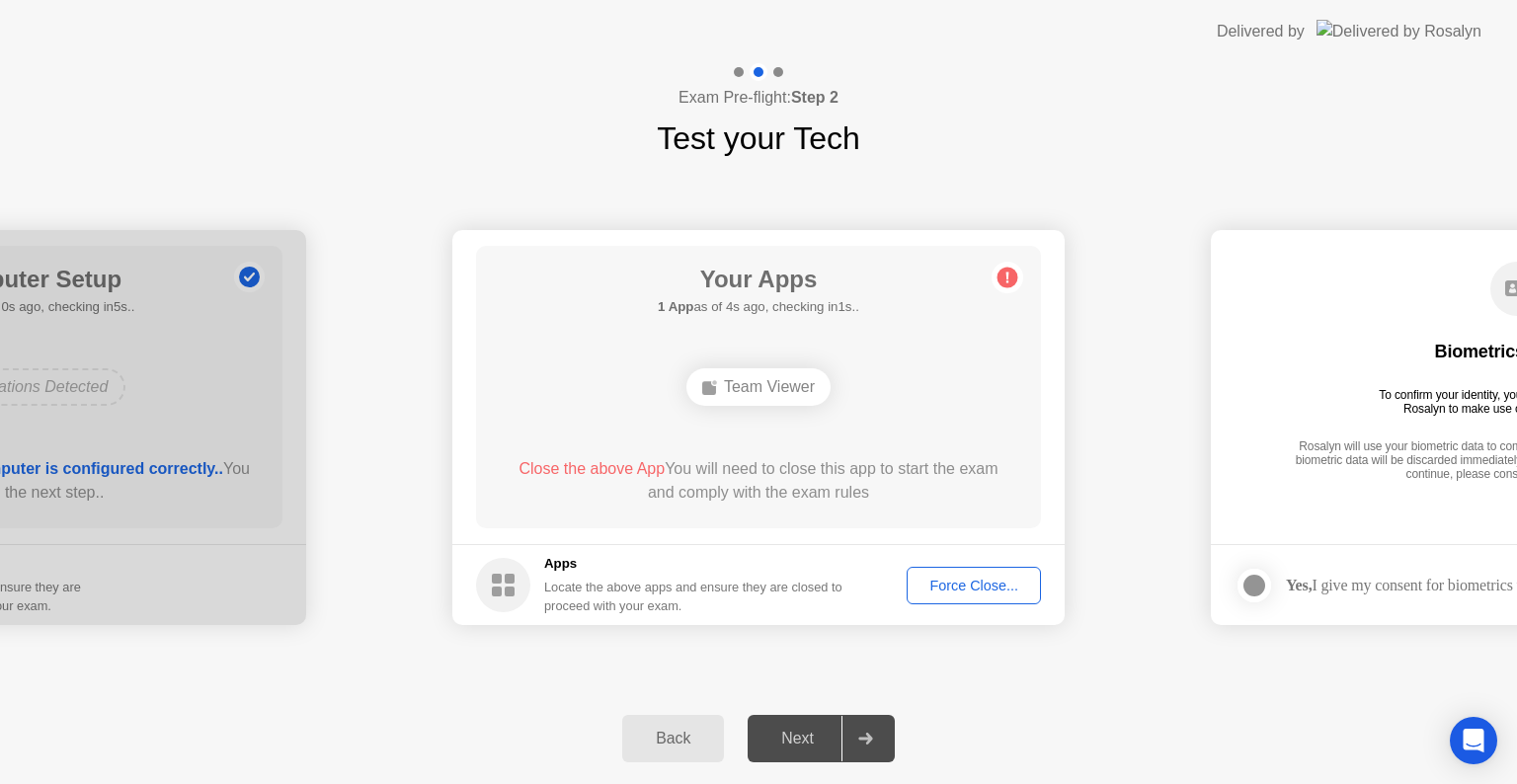 click on "Force Close..." 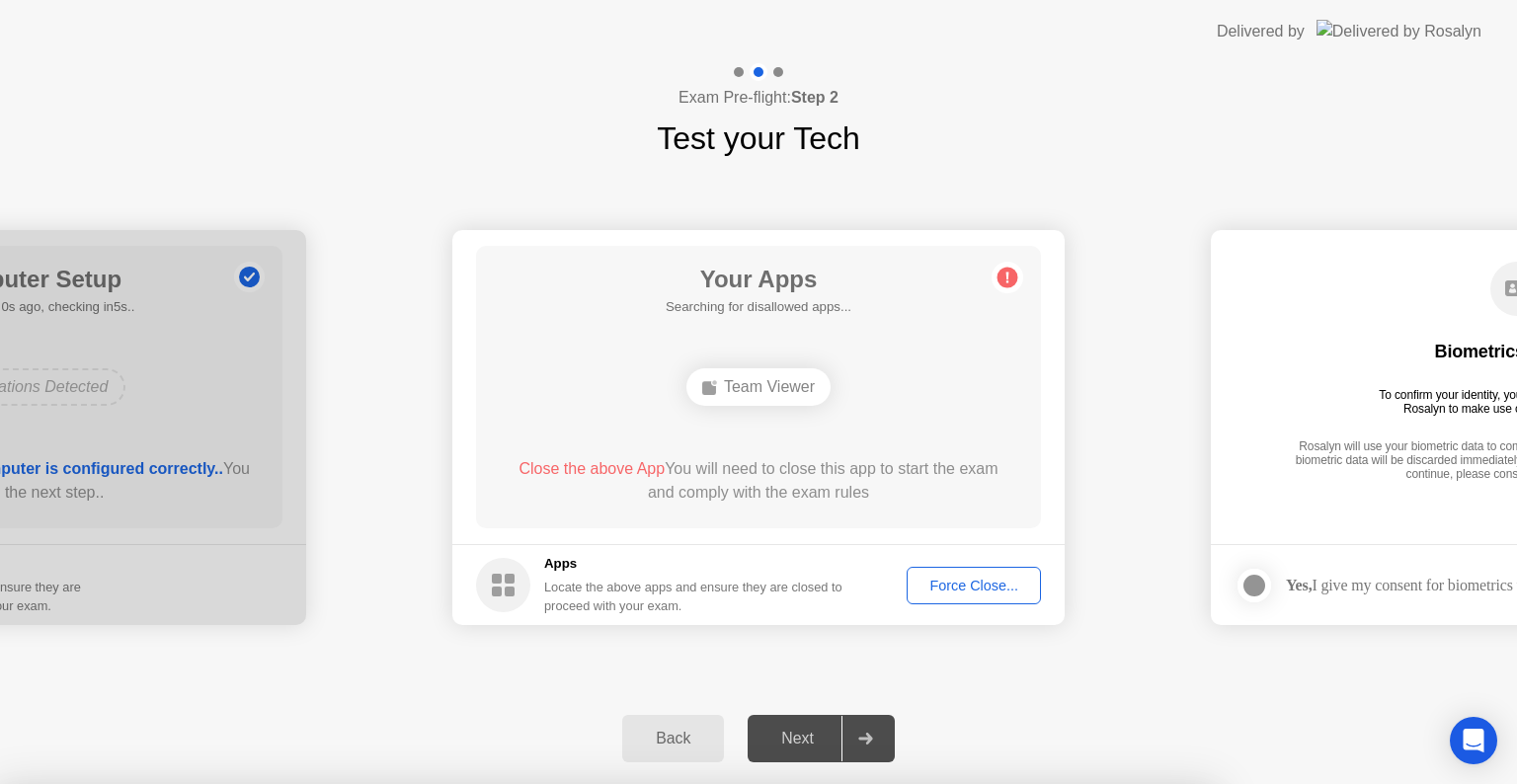 click on "Confirm" at bounding box center (673, 1057) 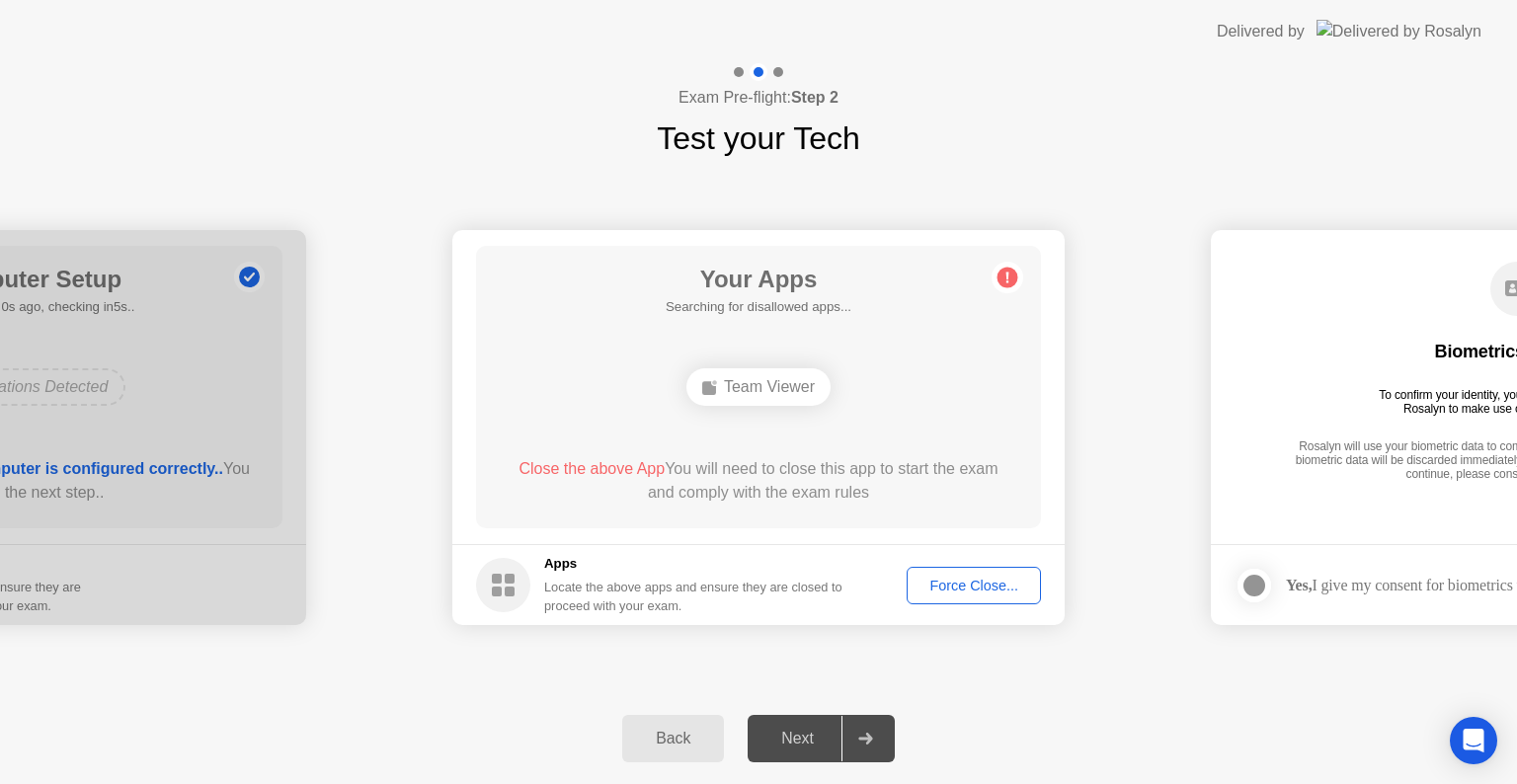 click on "Team Viewer" 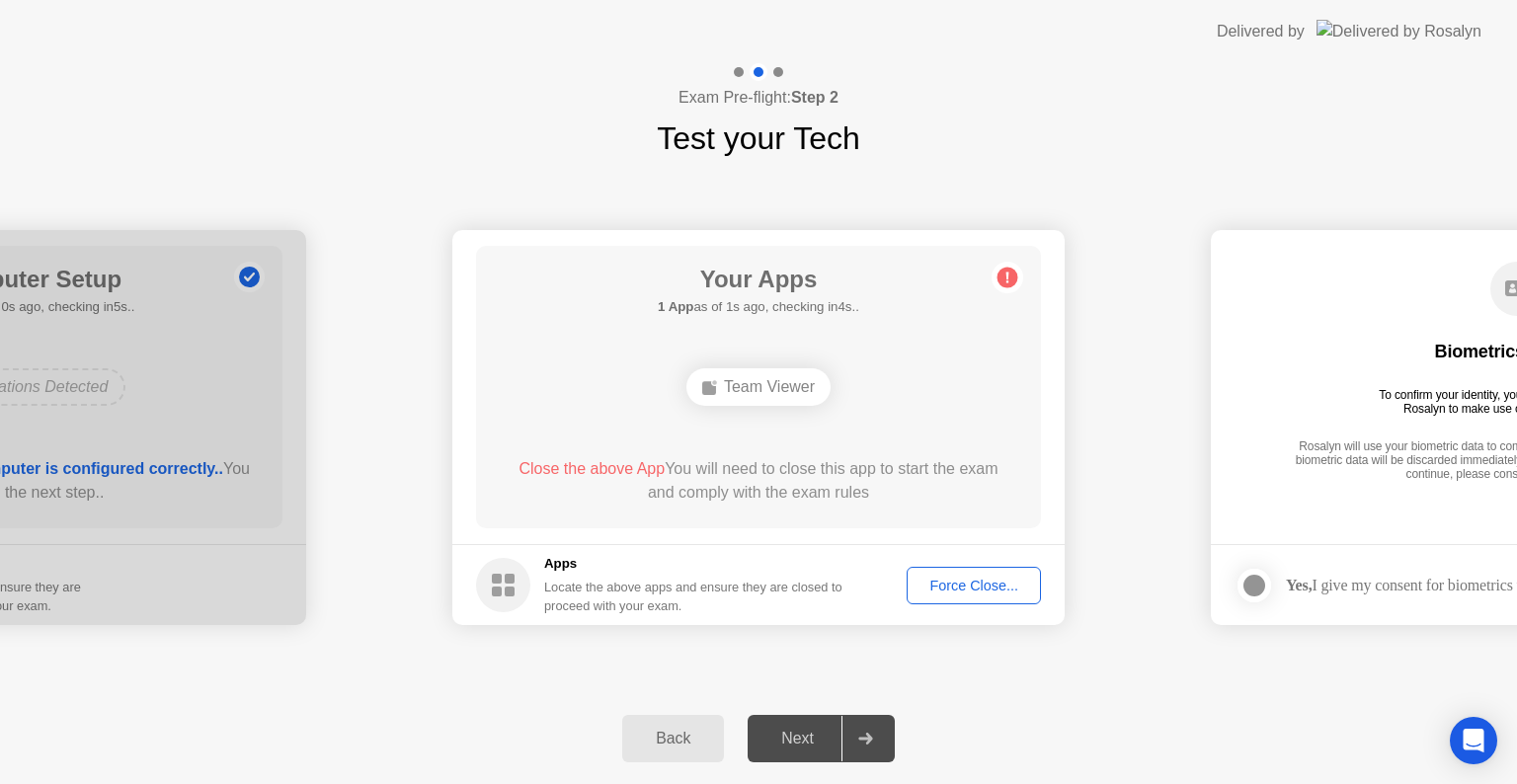 click on "Force Close..." 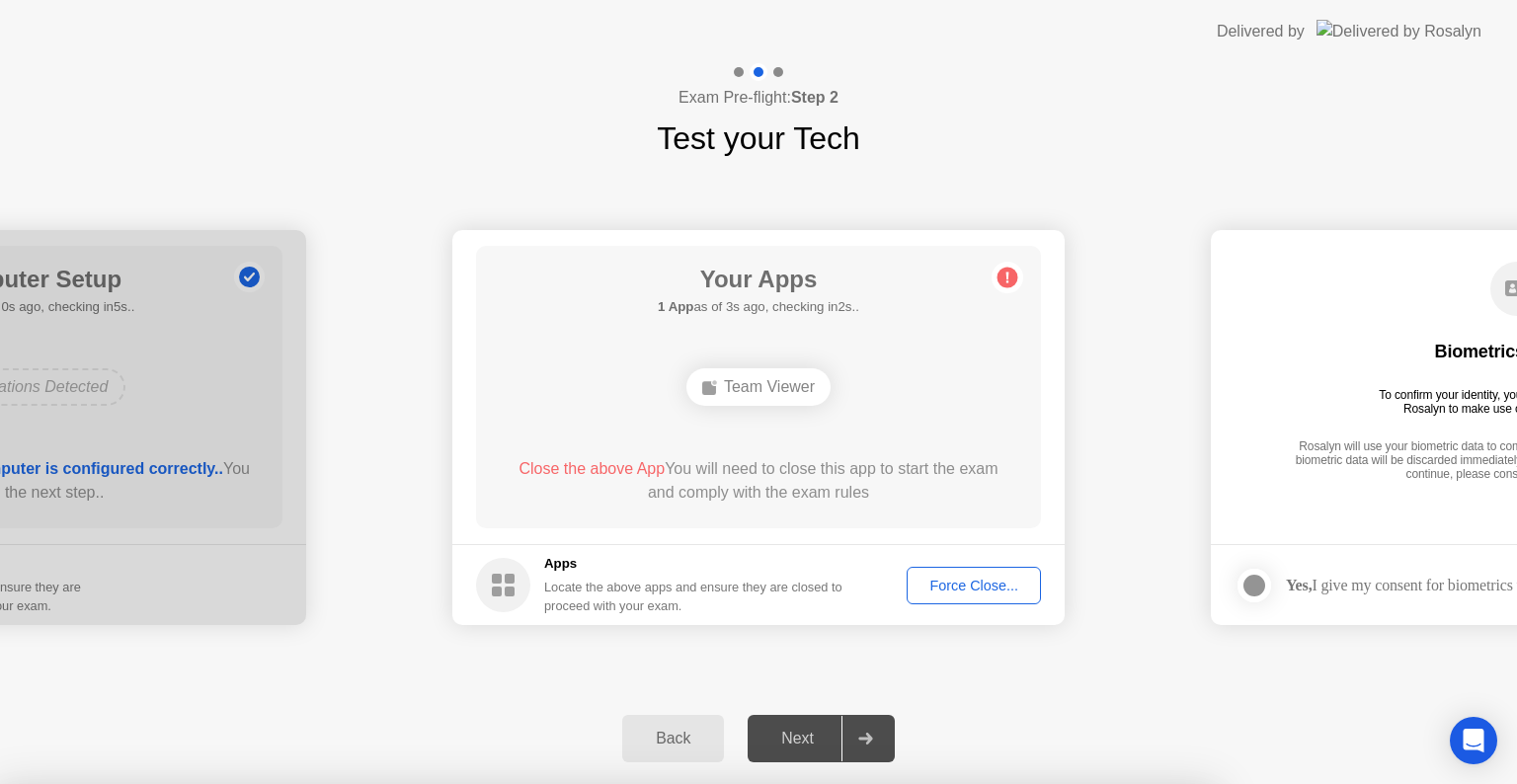 click on "Confirm" at bounding box center [673, 1057] 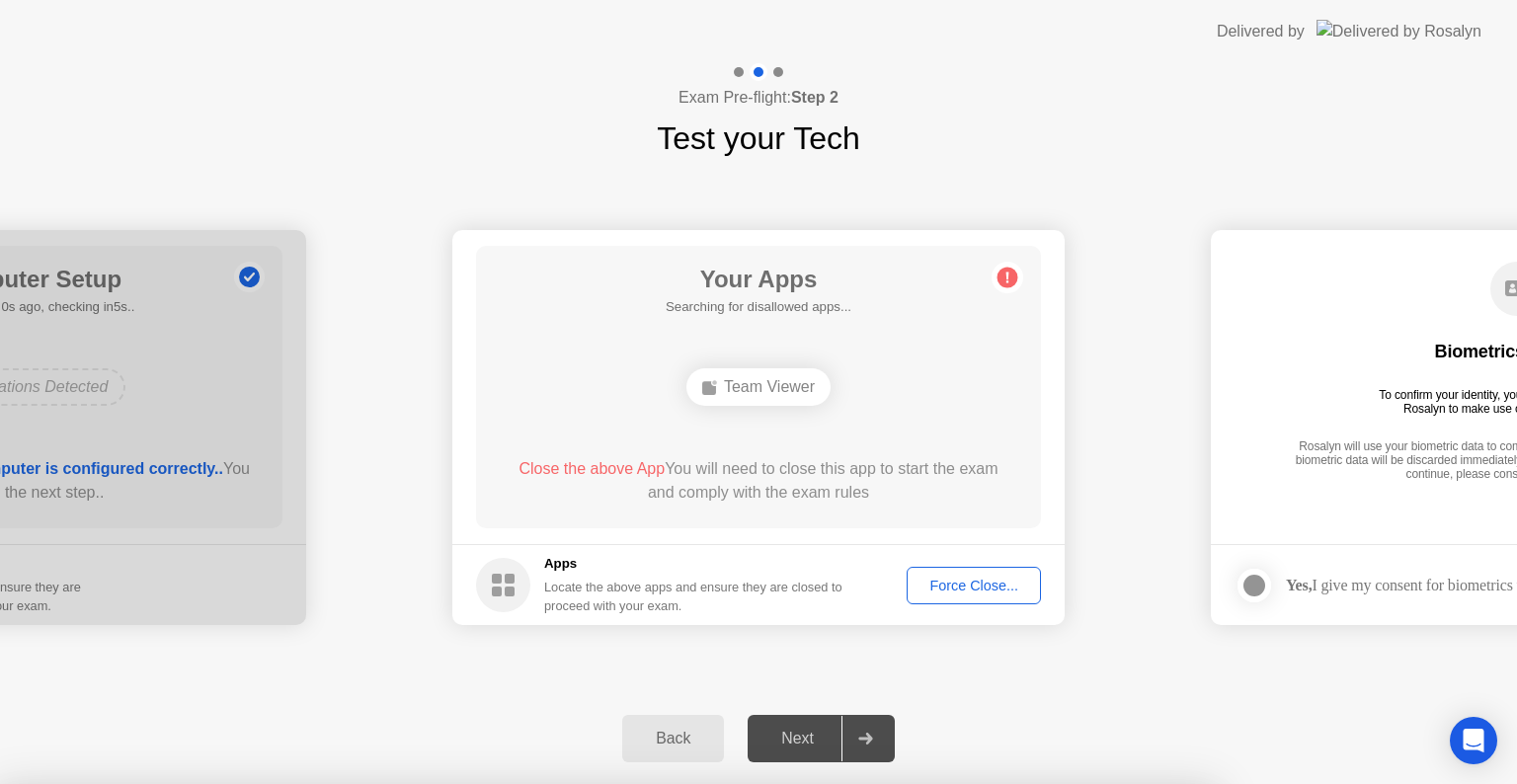 click on "Read More" at bounding box center (669, 1019) 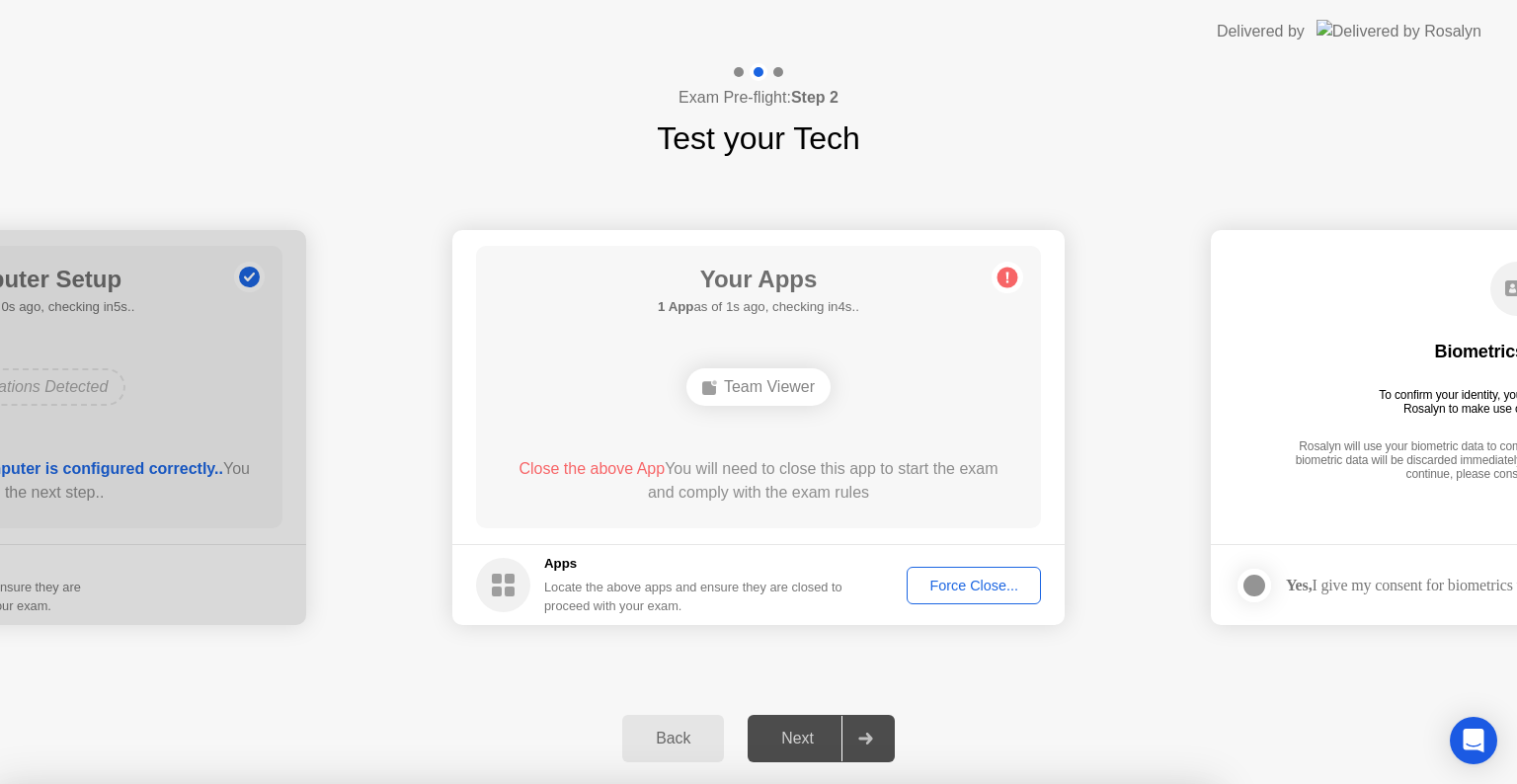 click on "Close" at bounding box center [526, 1019] 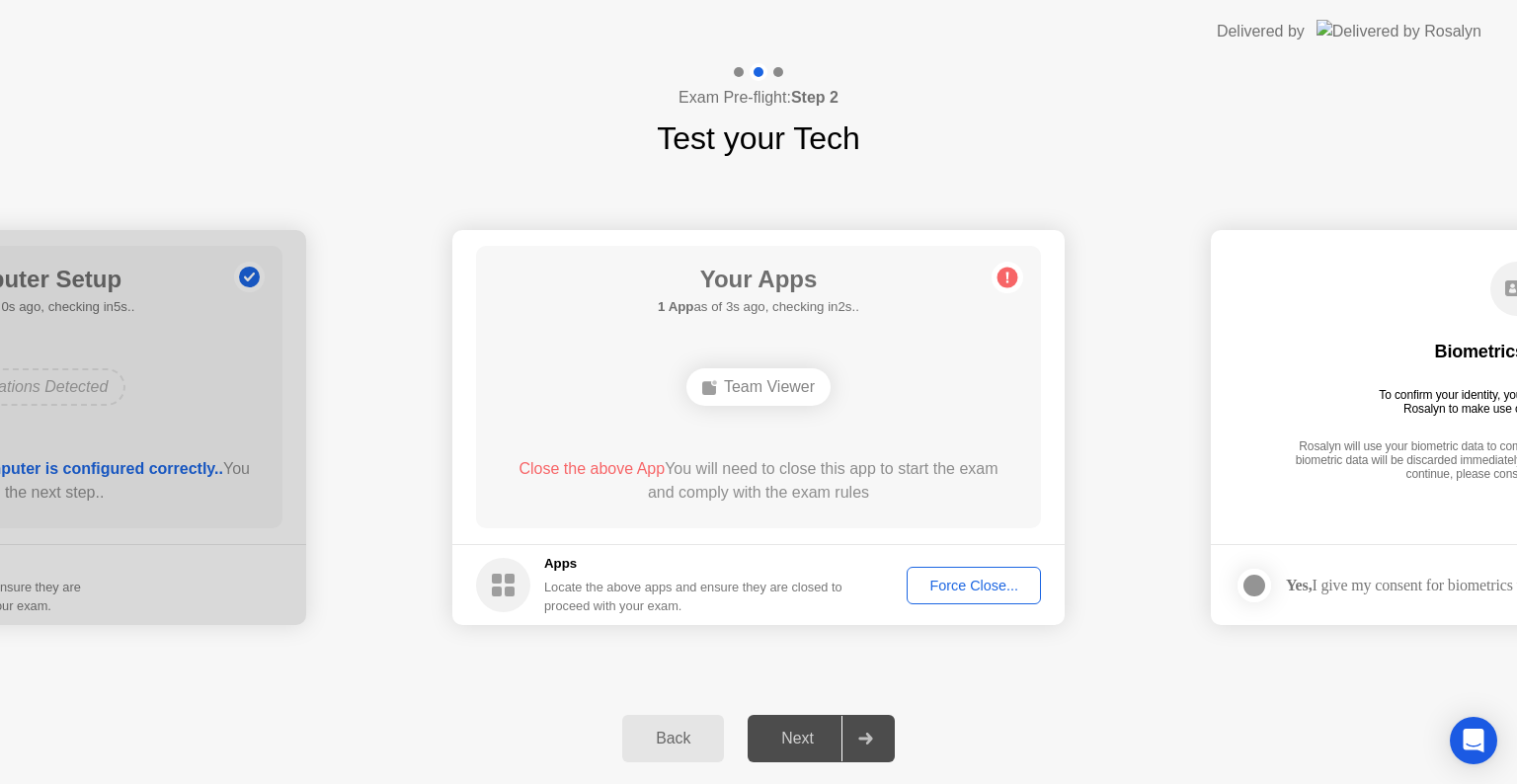 click on "Back" 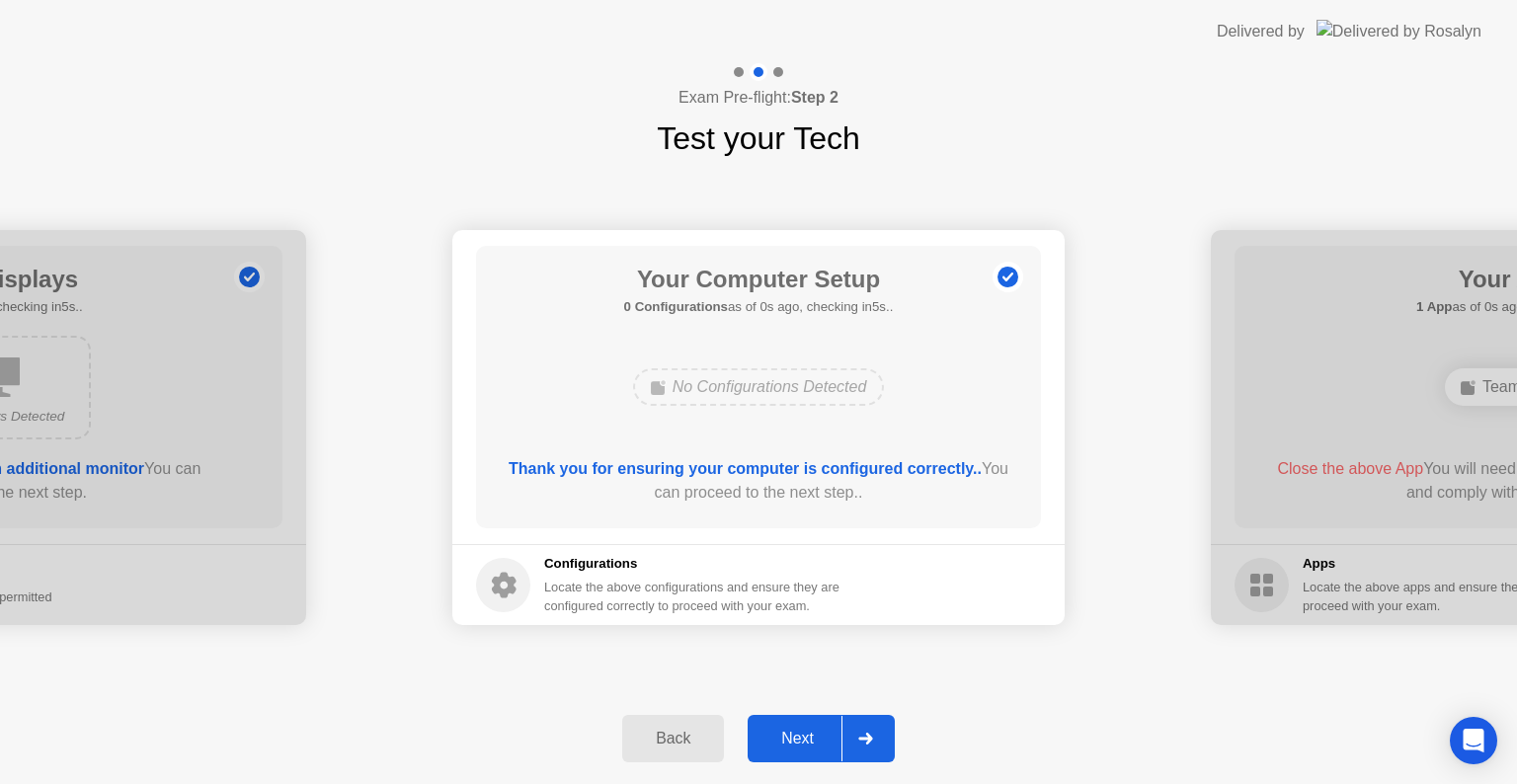click on "Next" 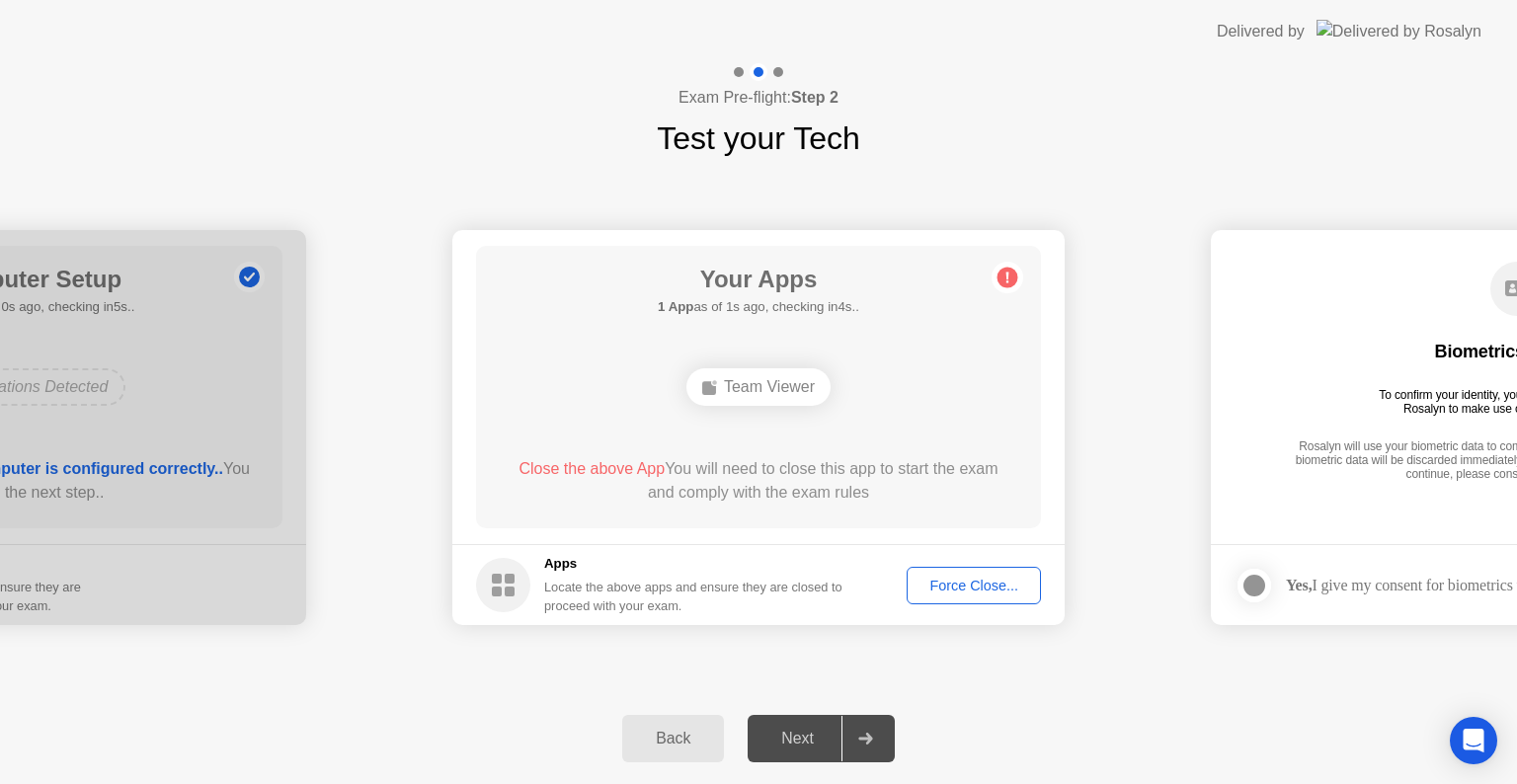 click on "Force Close..." 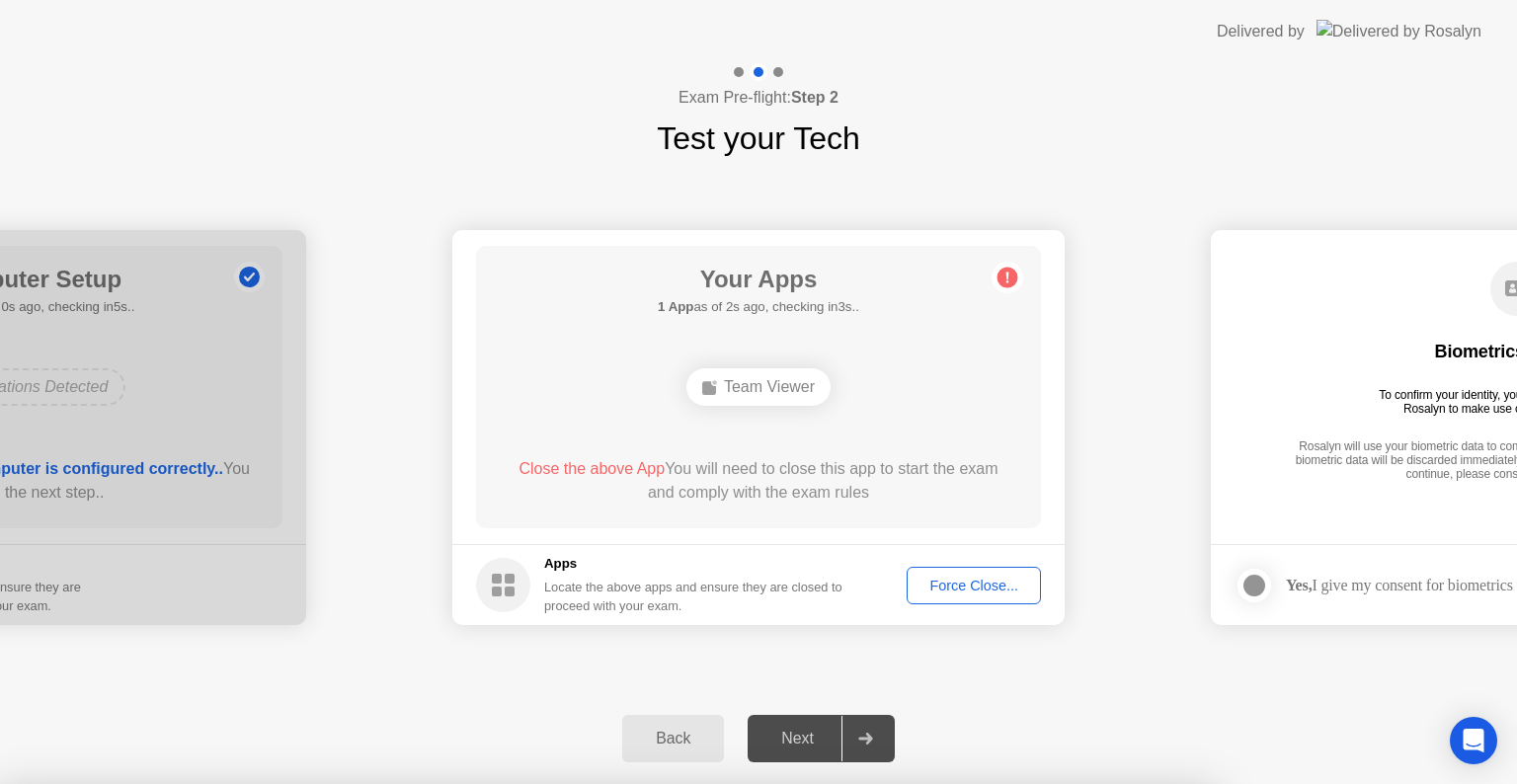 click on "Confirm" at bounding box center [673, 1057] 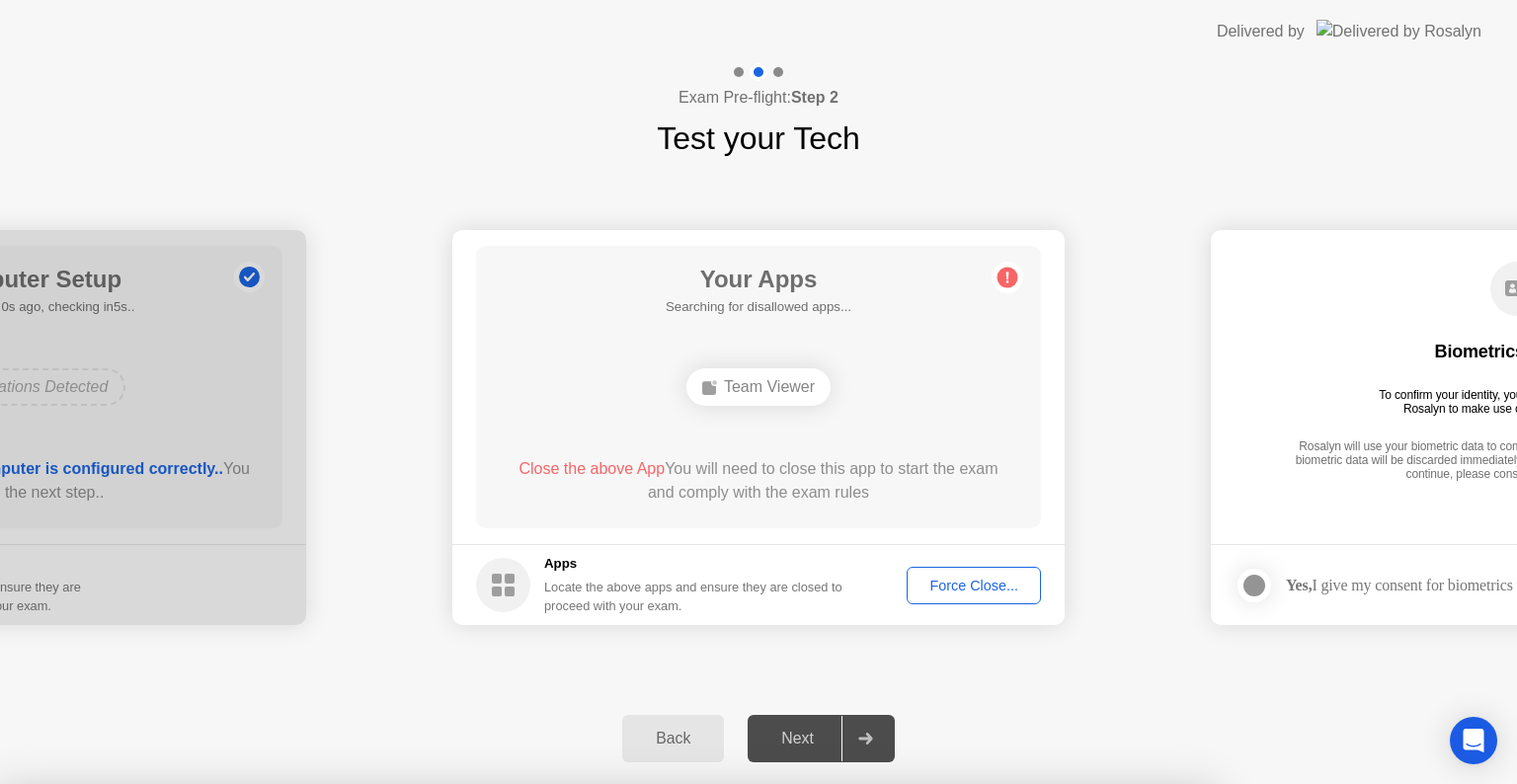 click on "Close" at bounding box center [526, 1019] 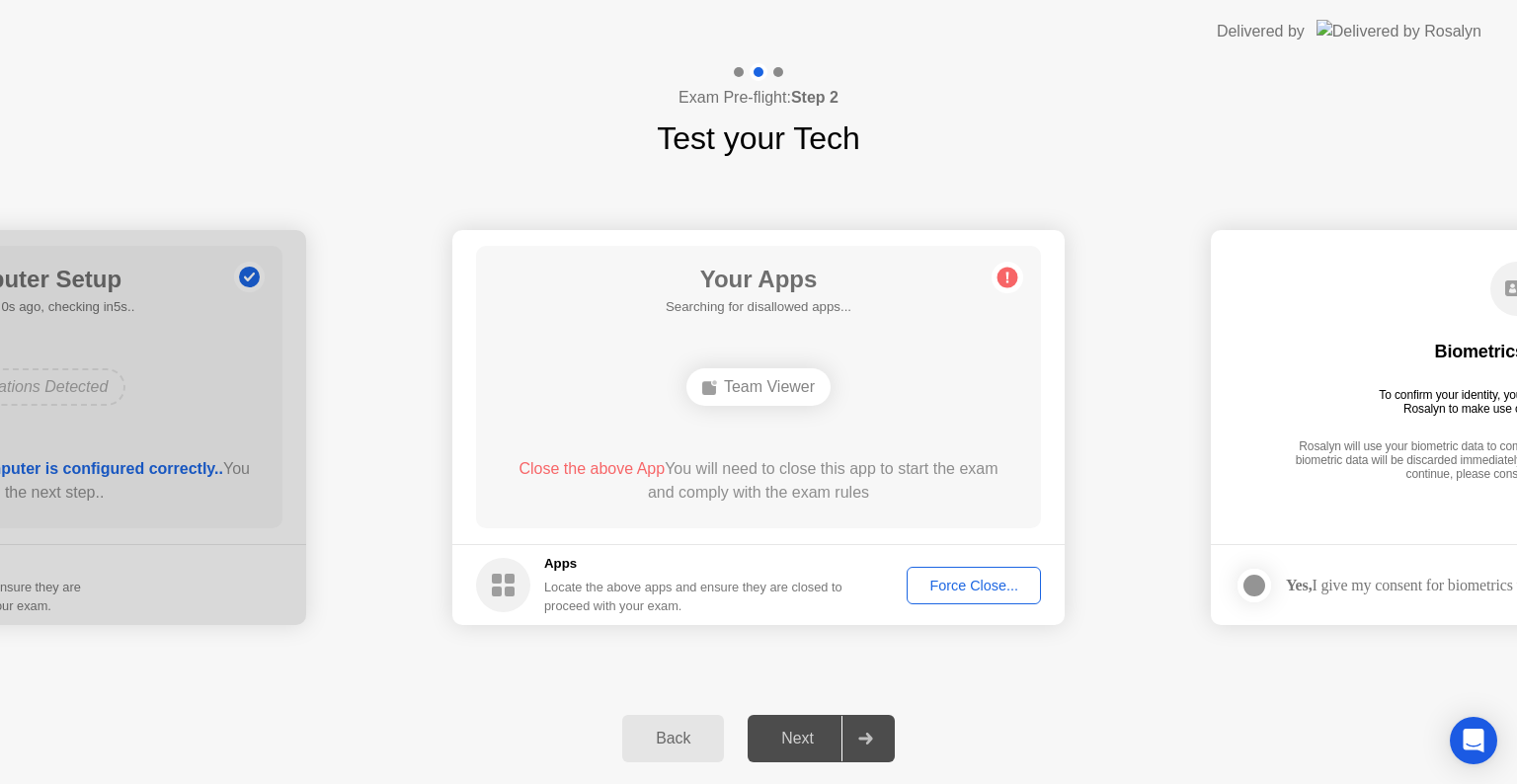 click on "Force Close..." 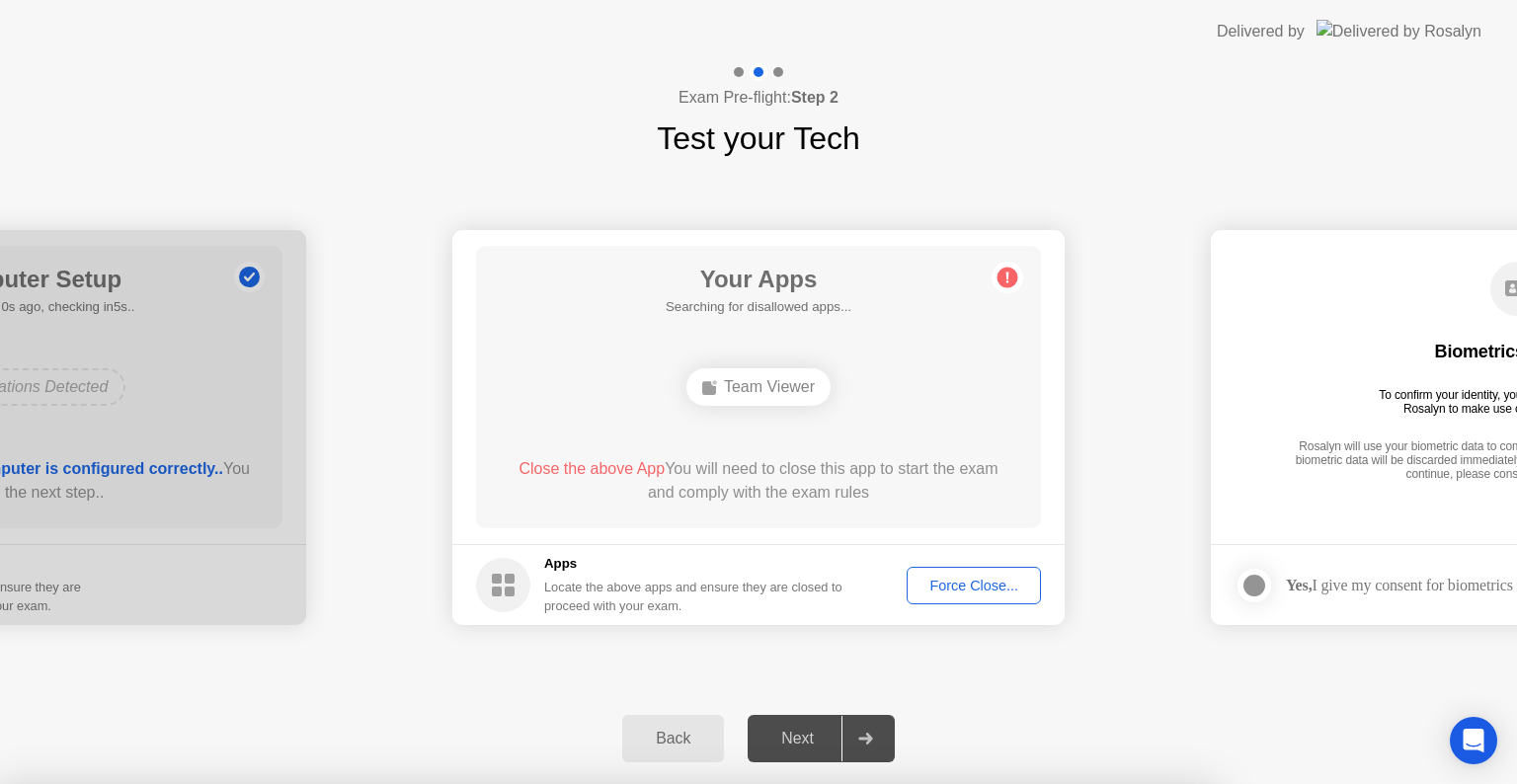 click on "Confirm" at bounding box center (673, 1057) 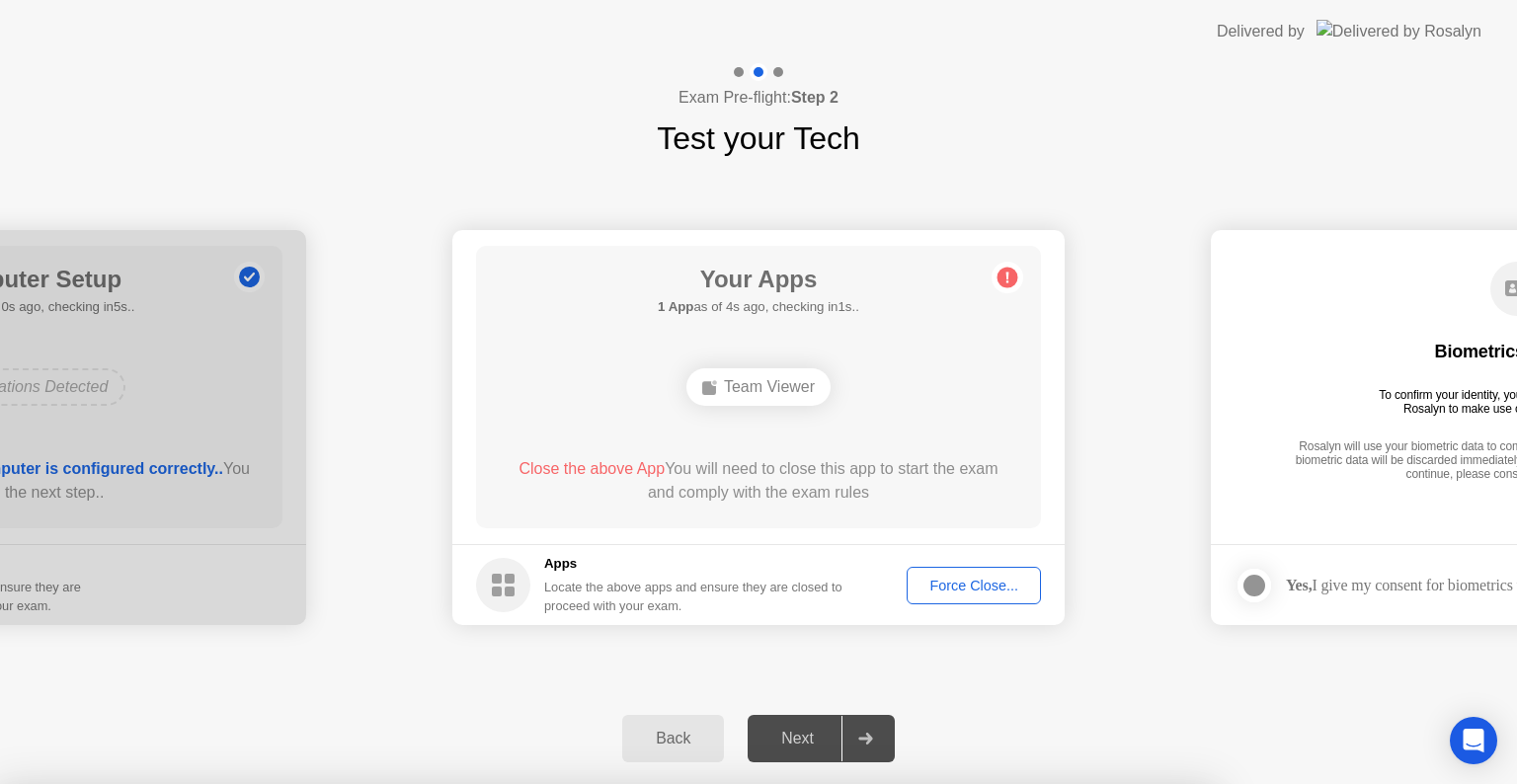 click on "Close" at bounding box center (526, 1019) 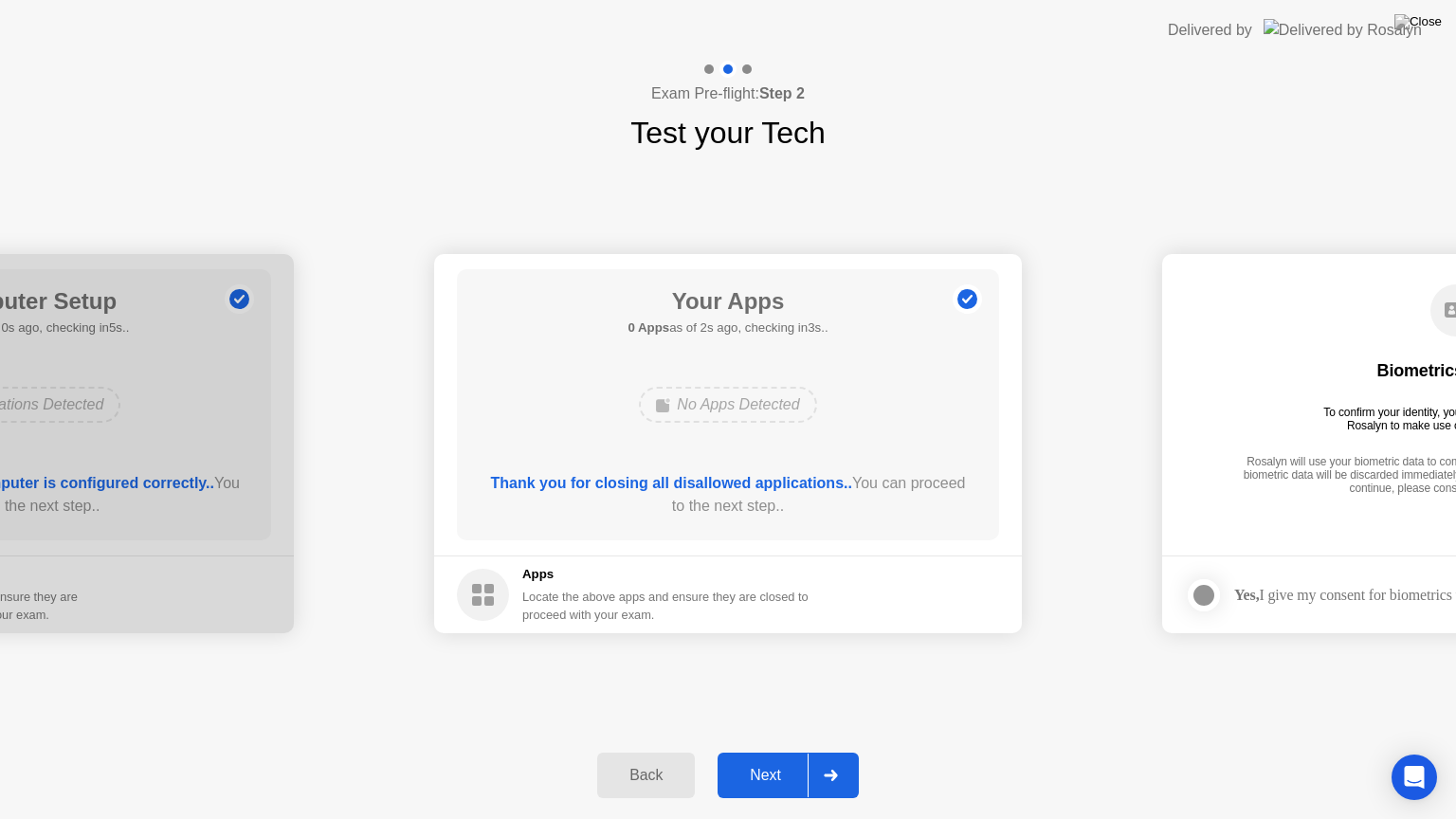 click on "Next" 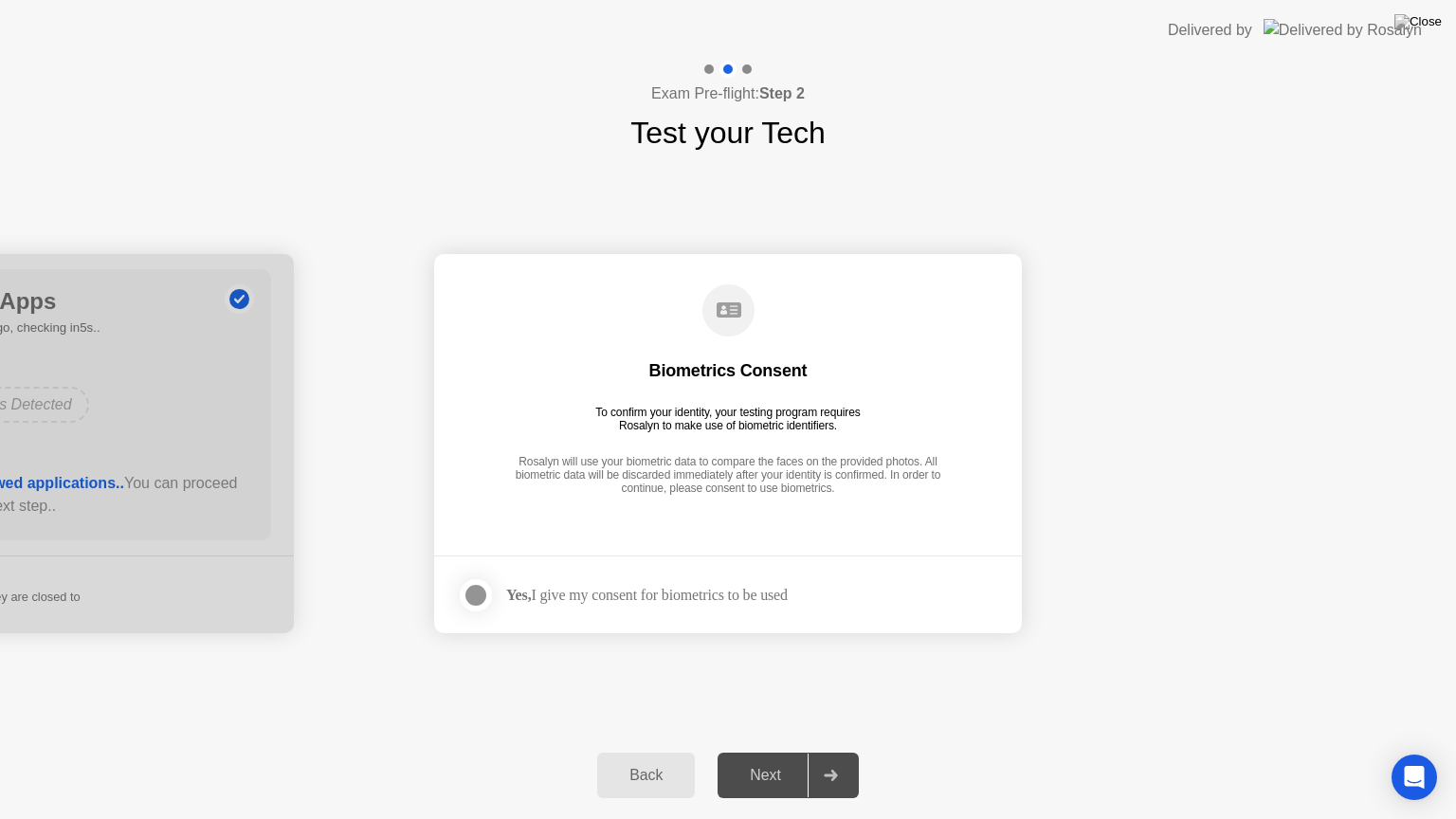 click 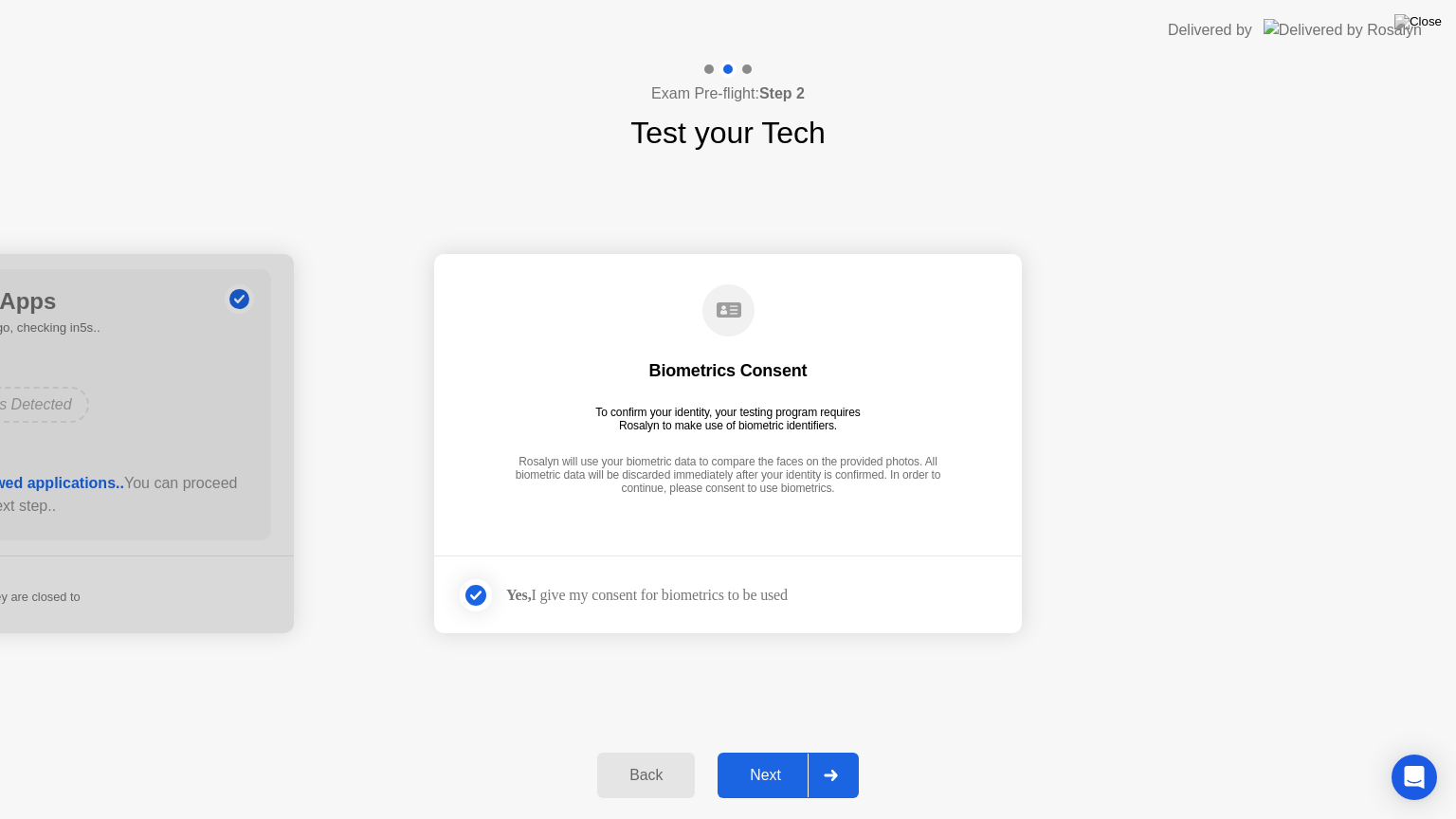 click on "Next" 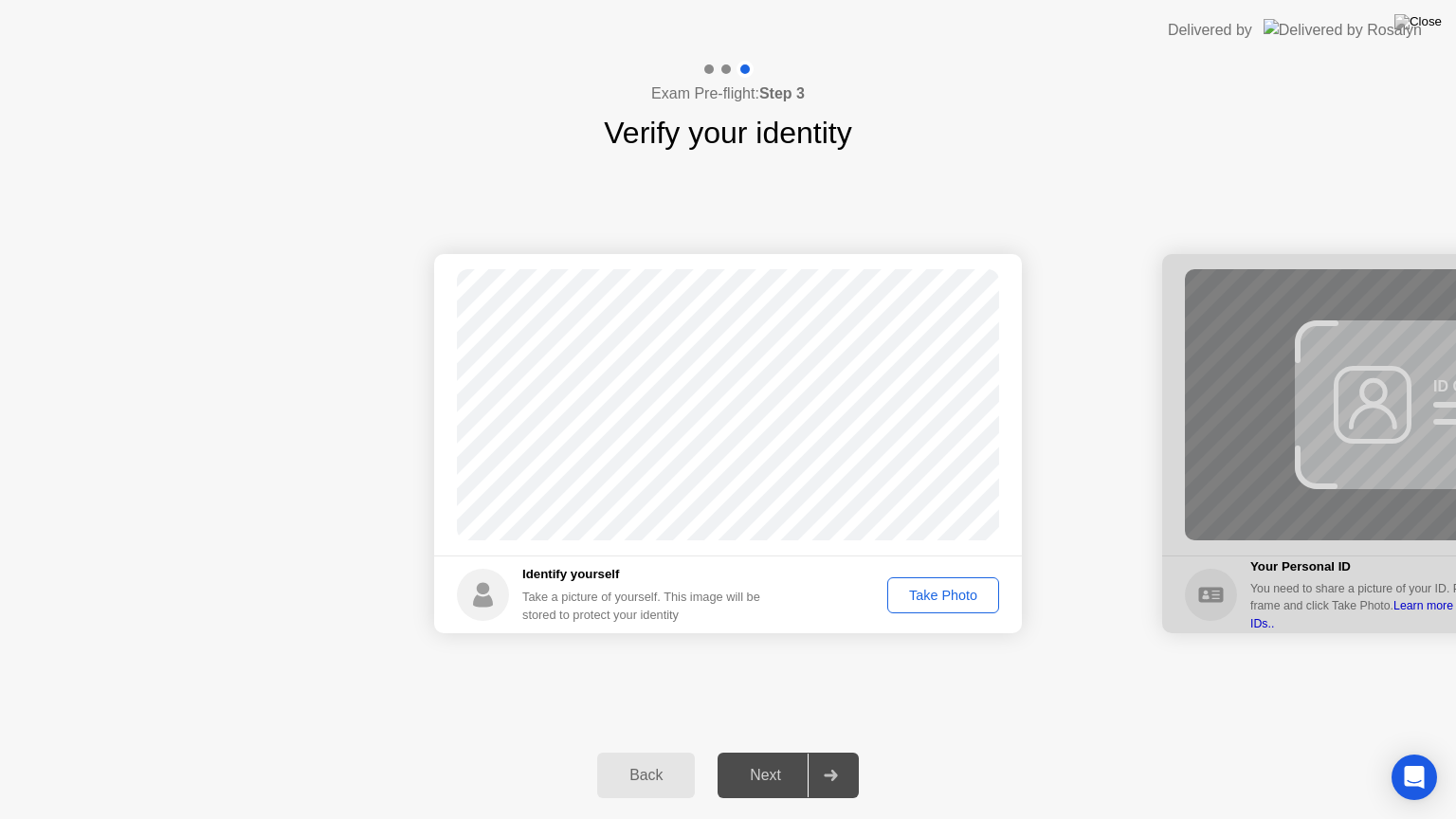 click on "Take Photo" 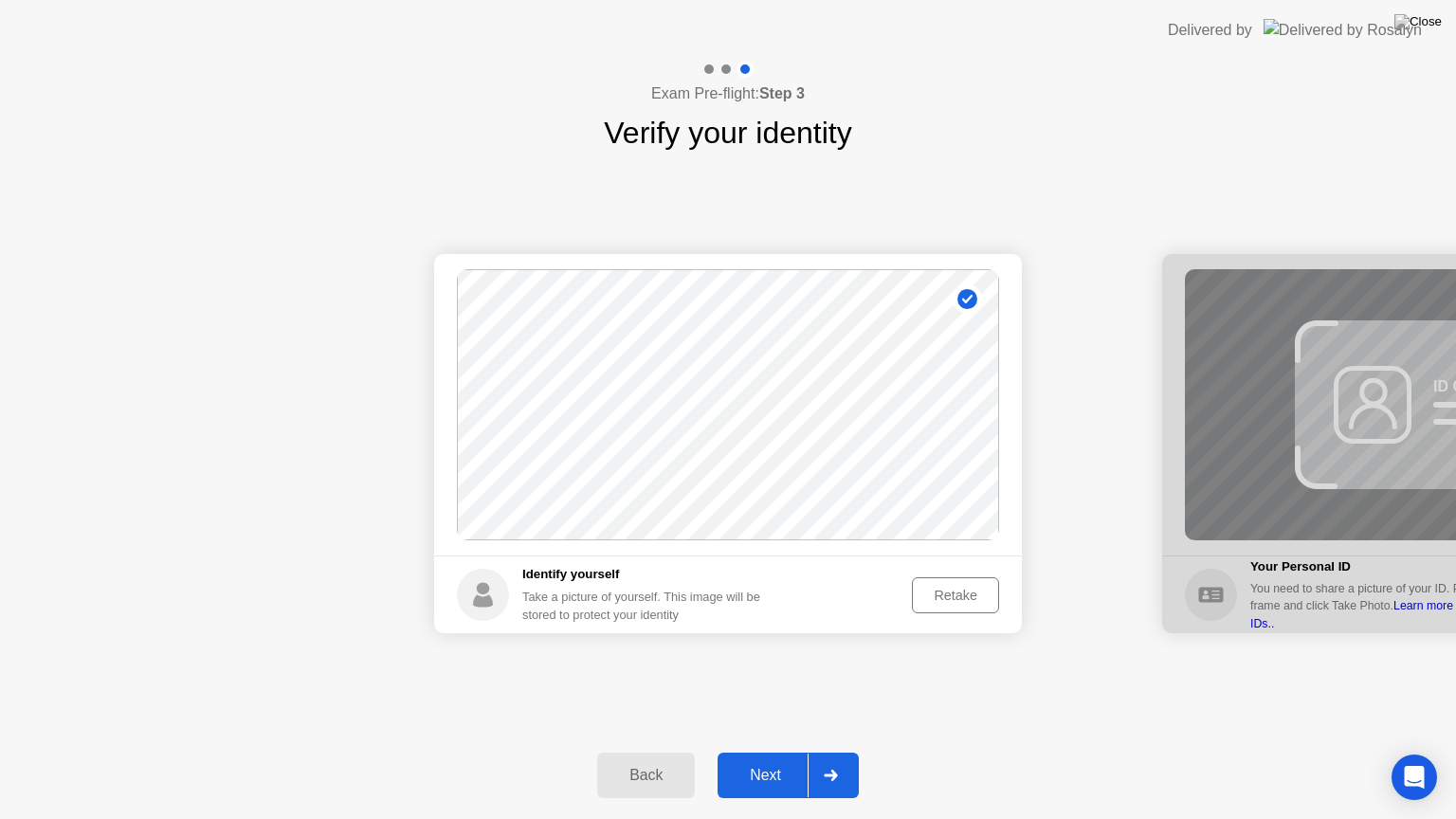 click on "Next" 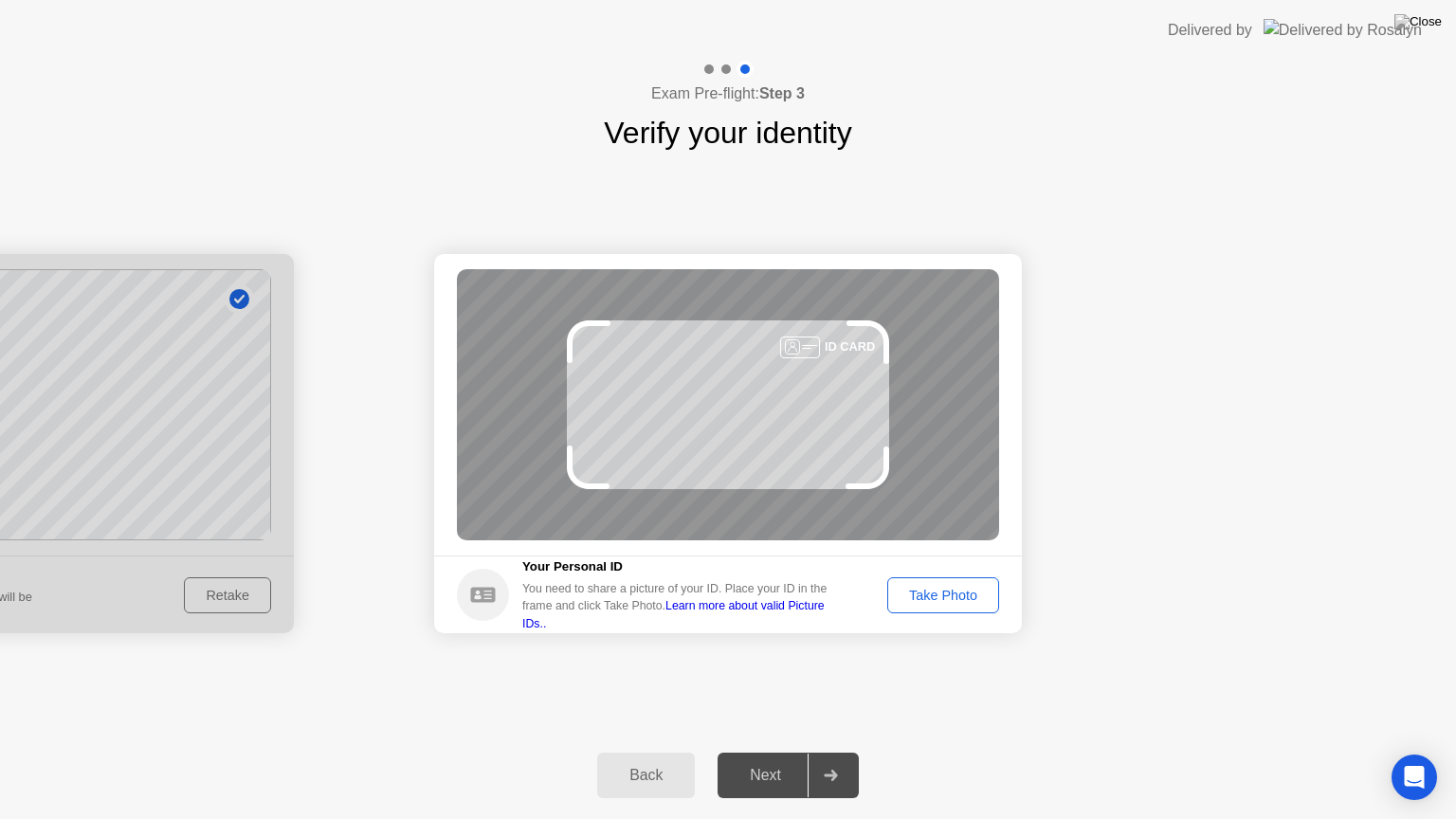 click on "Take Photo" 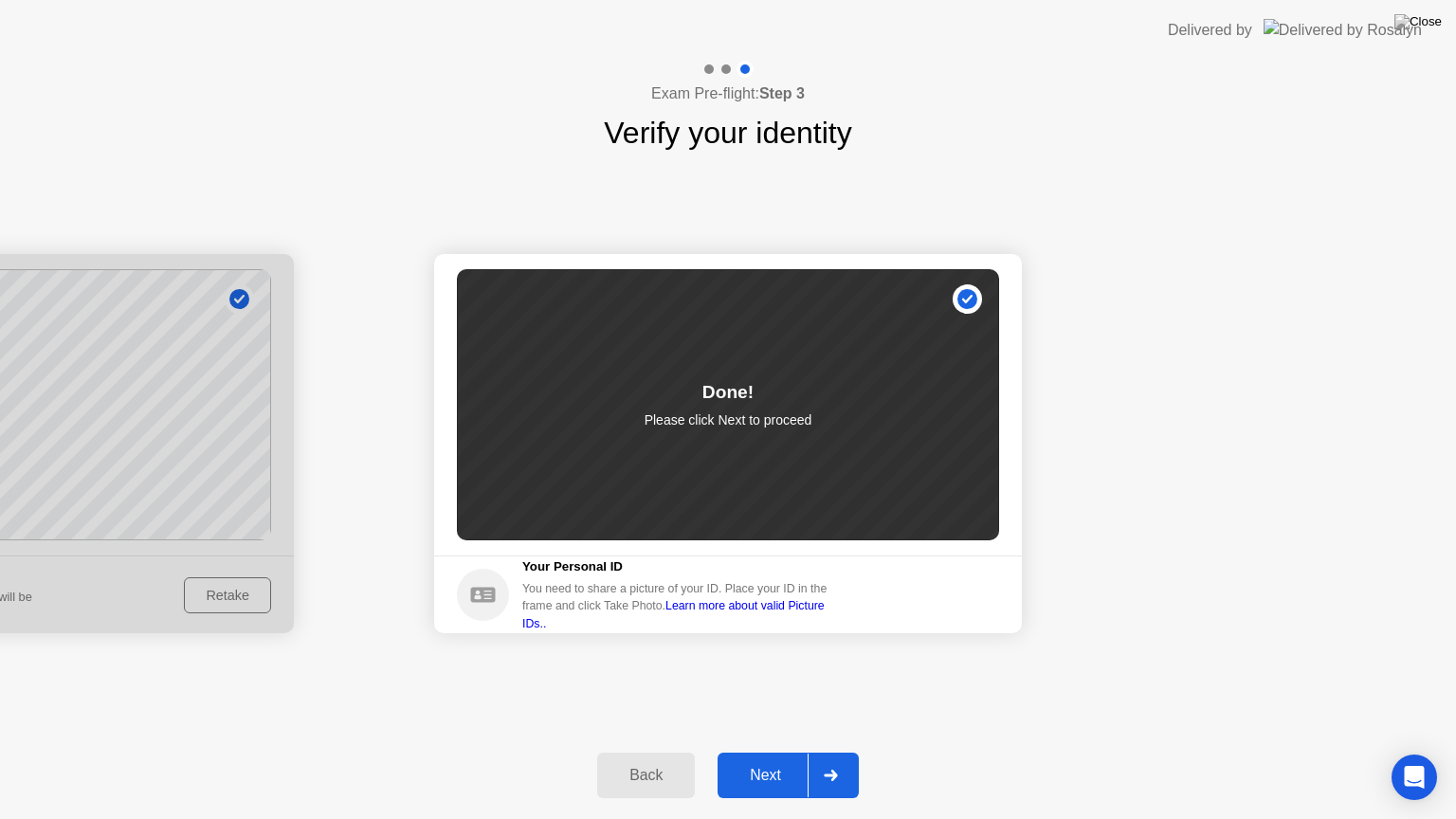 click on "Next" 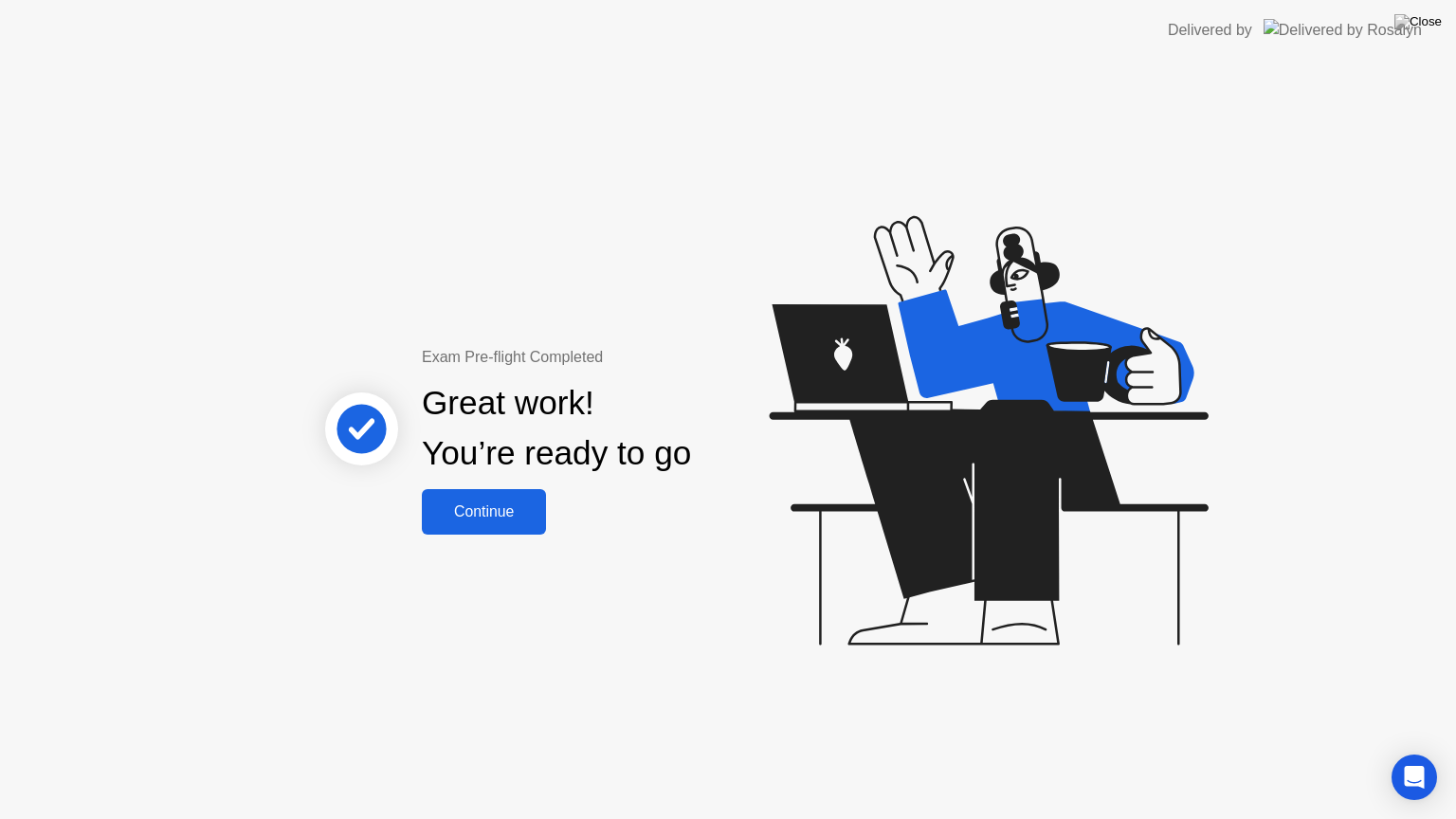click on "Continue" 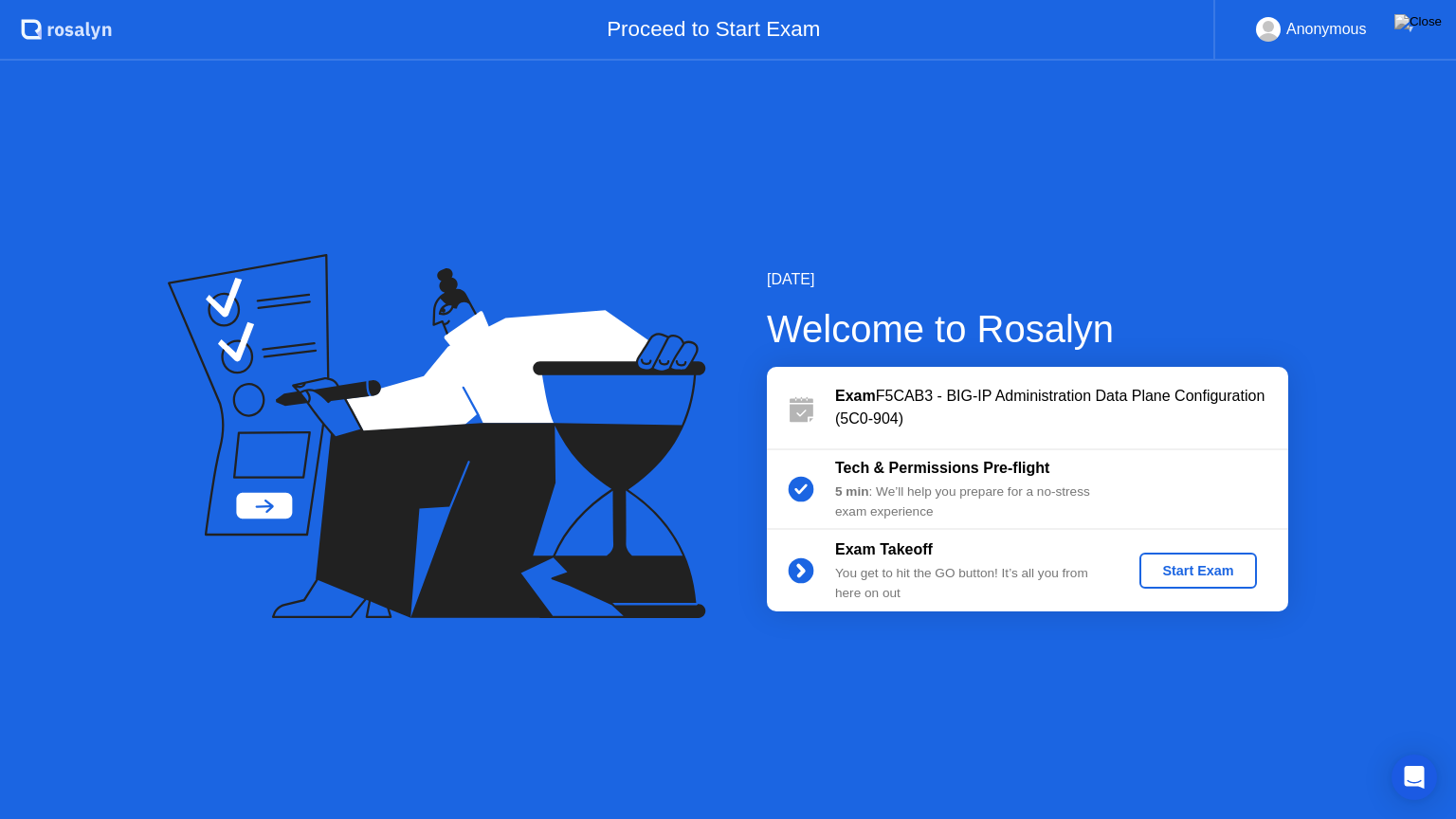 click on "Start Exam" 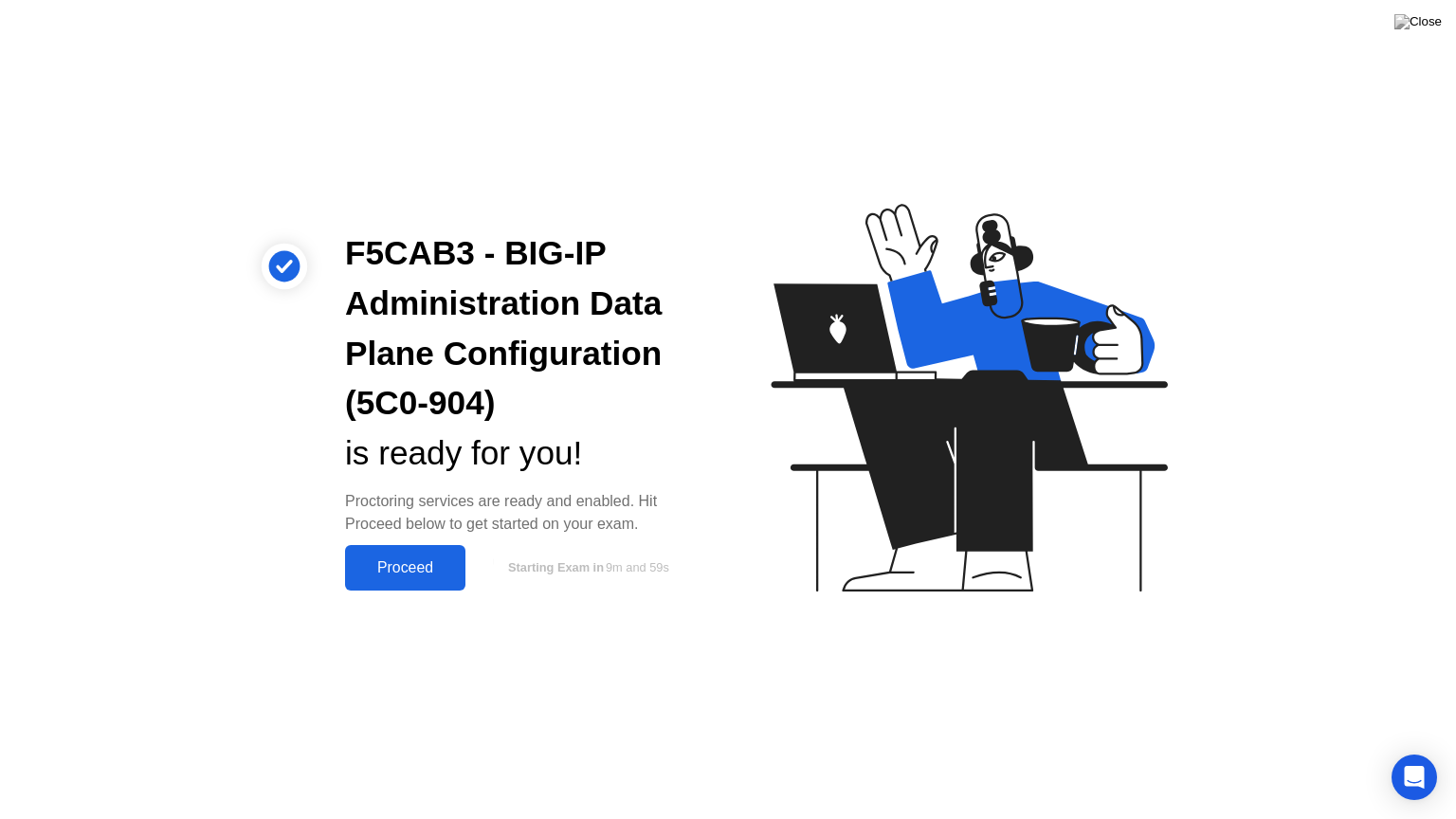 click on "Proceed" 